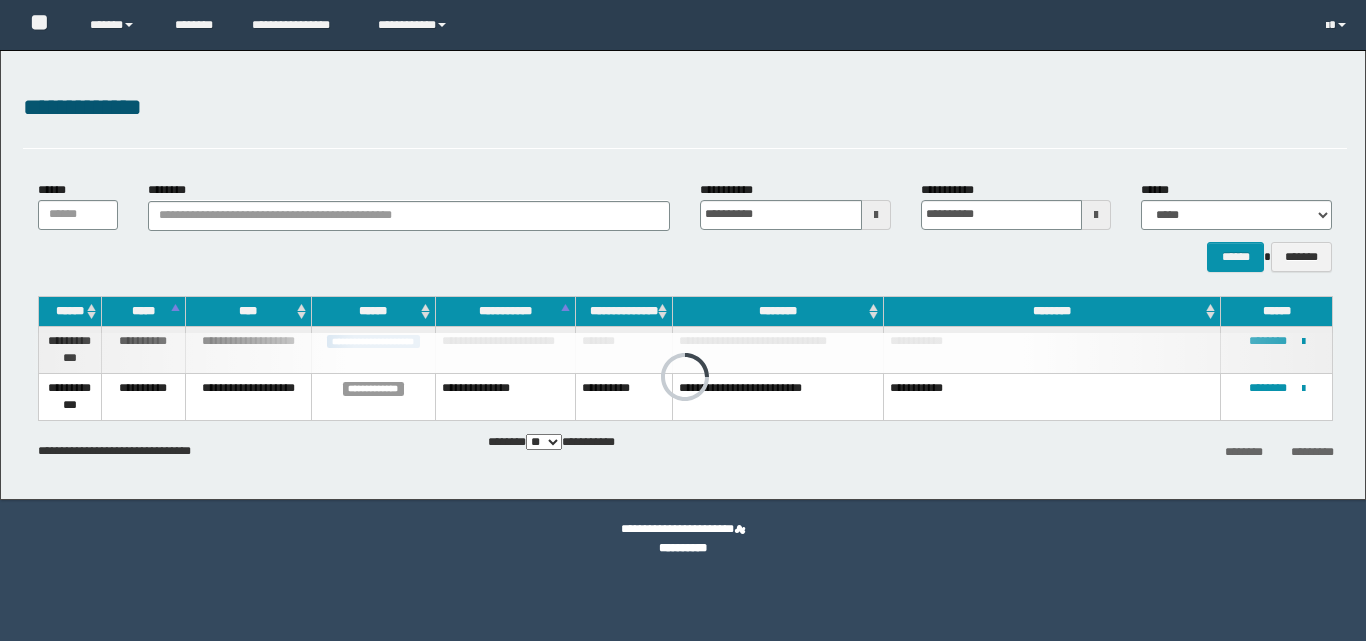 scroll, scrollTop: 0, scrollLeft: 0, axis: both 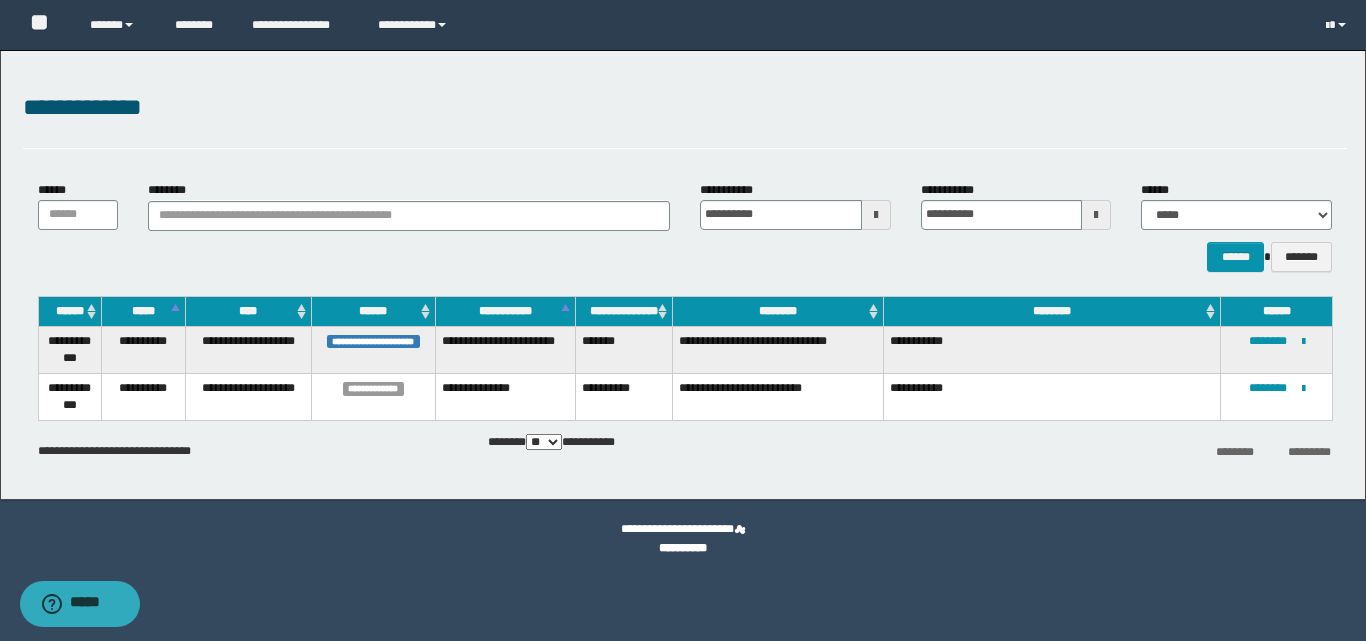 click at bounding box center [876, 215] 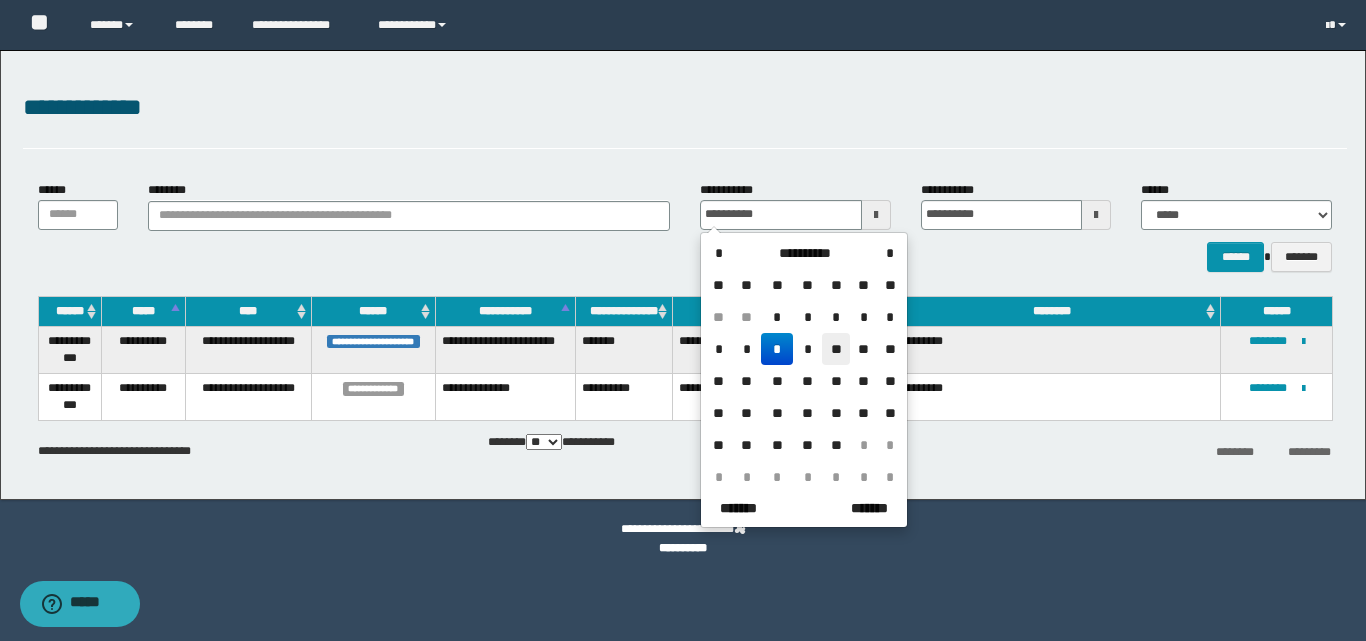 click on "**" at bounding box center (836, 349) 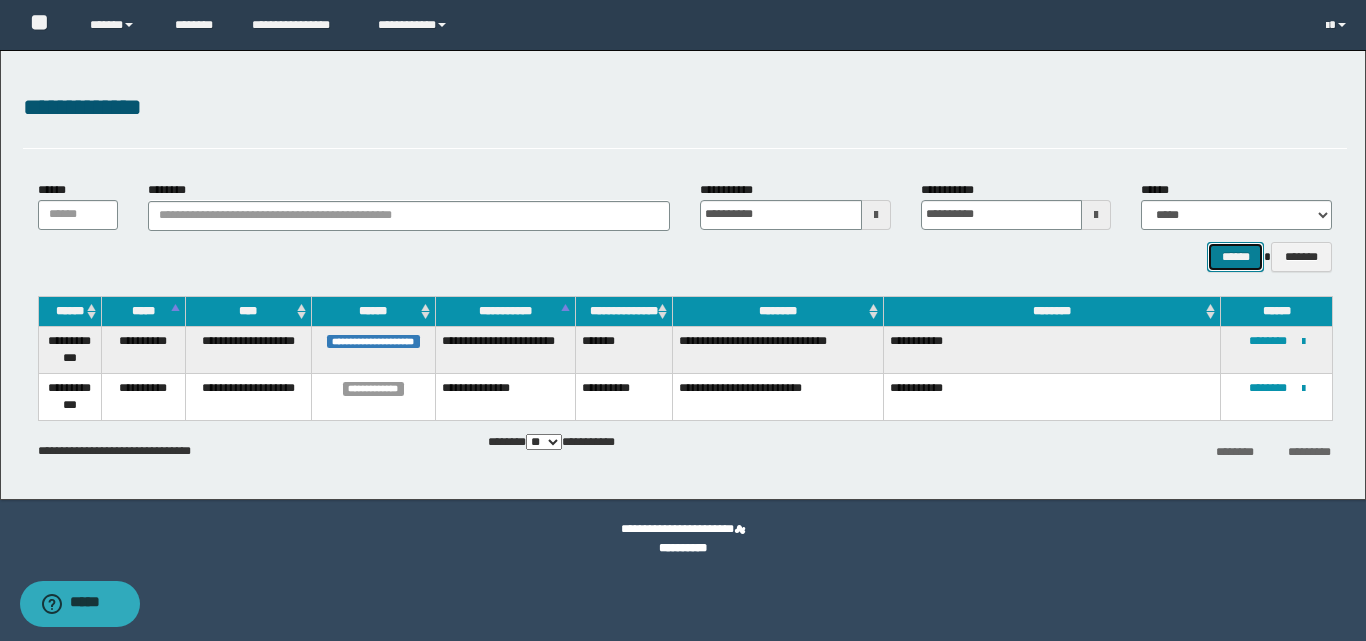 click on "******" at bounding box center (1235, 257) 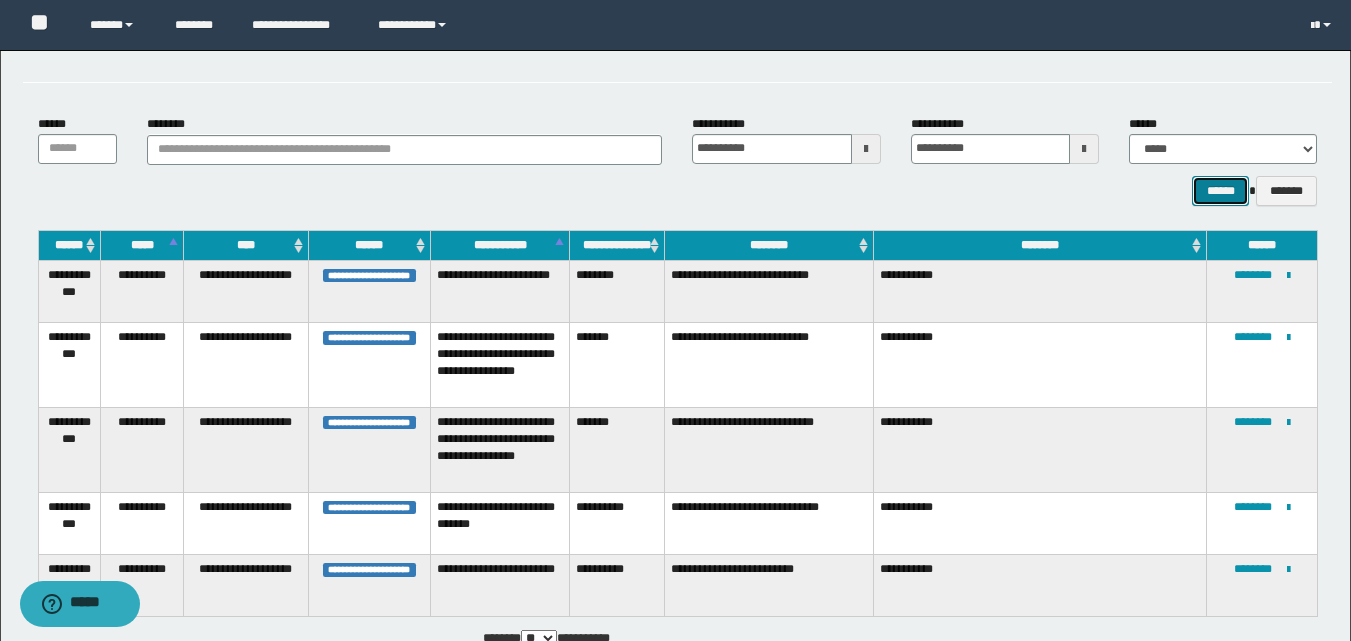 scroll, scrollTop: 199, scrollLeft: 0, axis: vertical 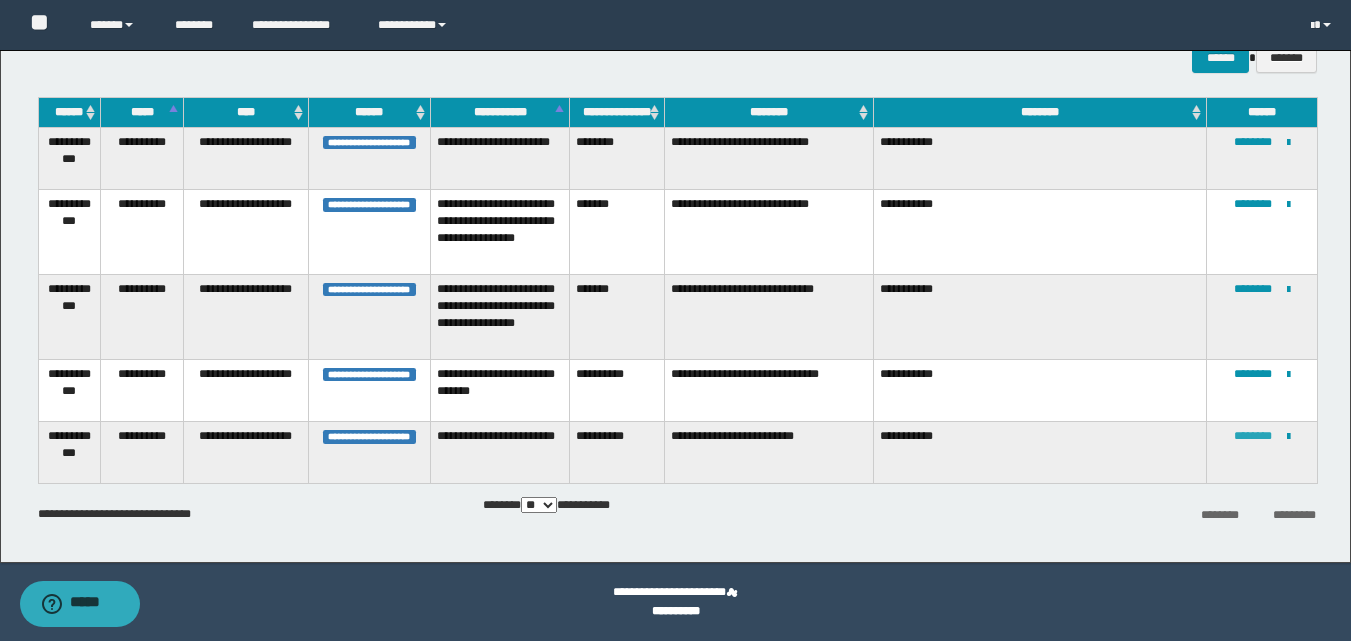 click on "********" at bounding box center (1253, 436) 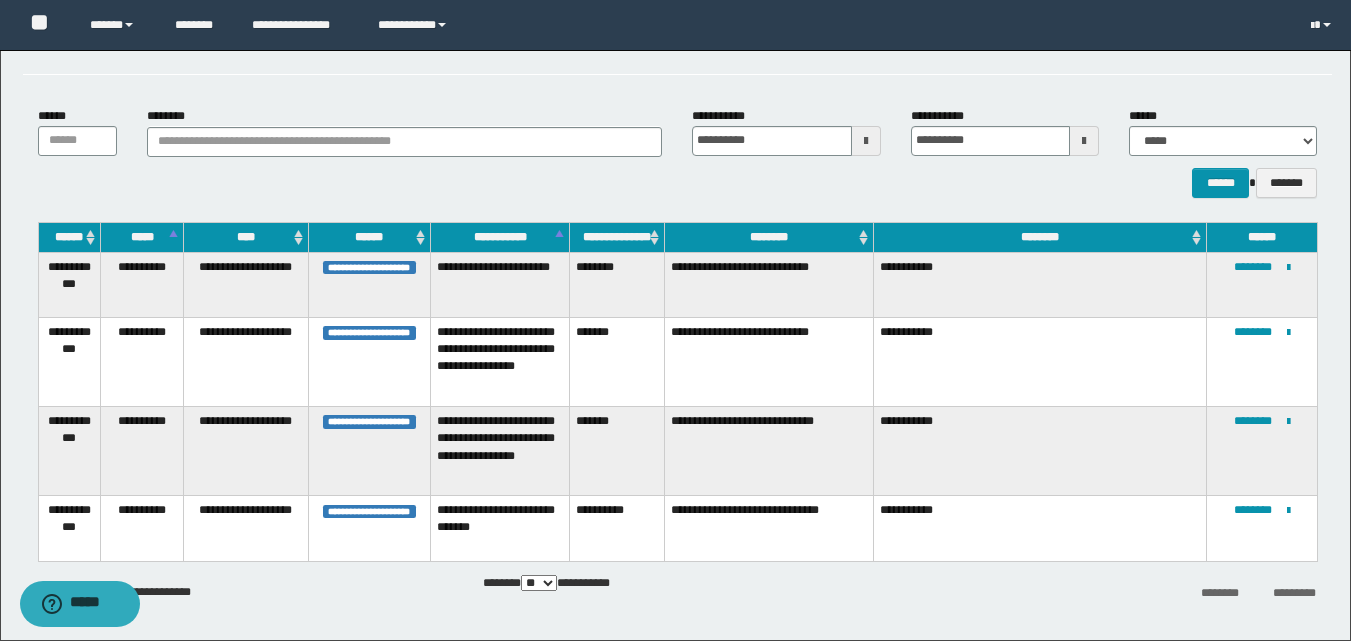 scroll, scrollTop: 151, scrollLeft: 0, axis: vertical 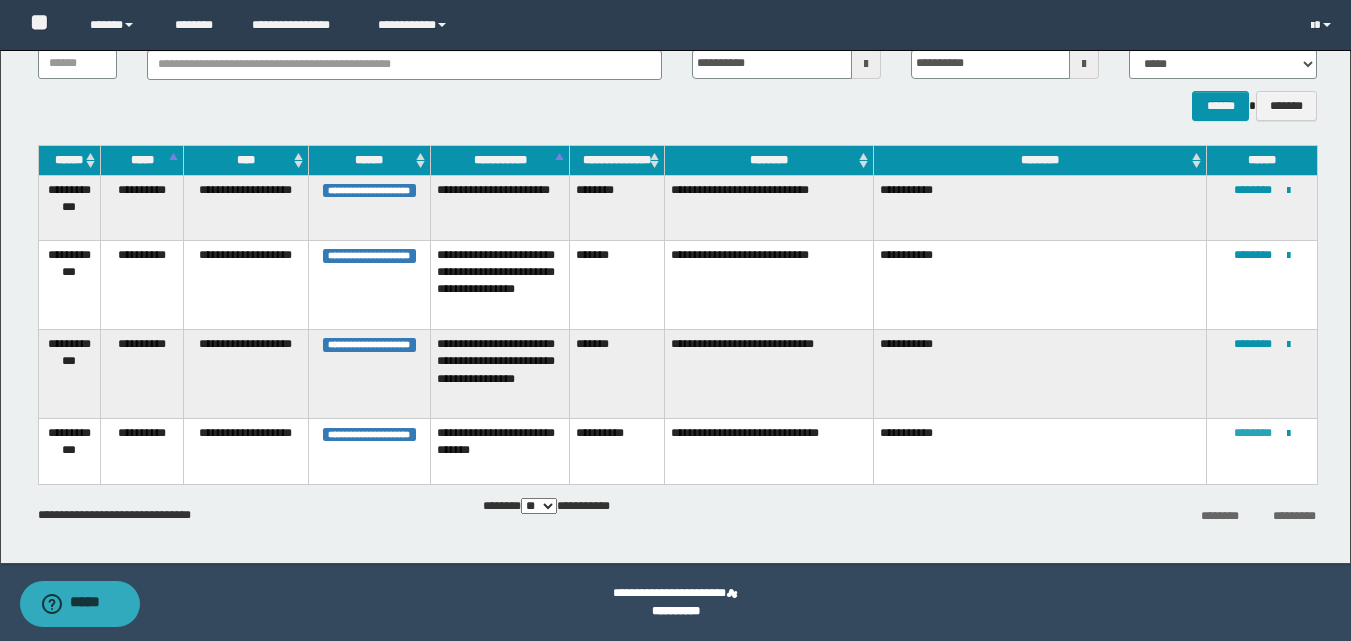 click on "********" at bounding box center [1253, 433] 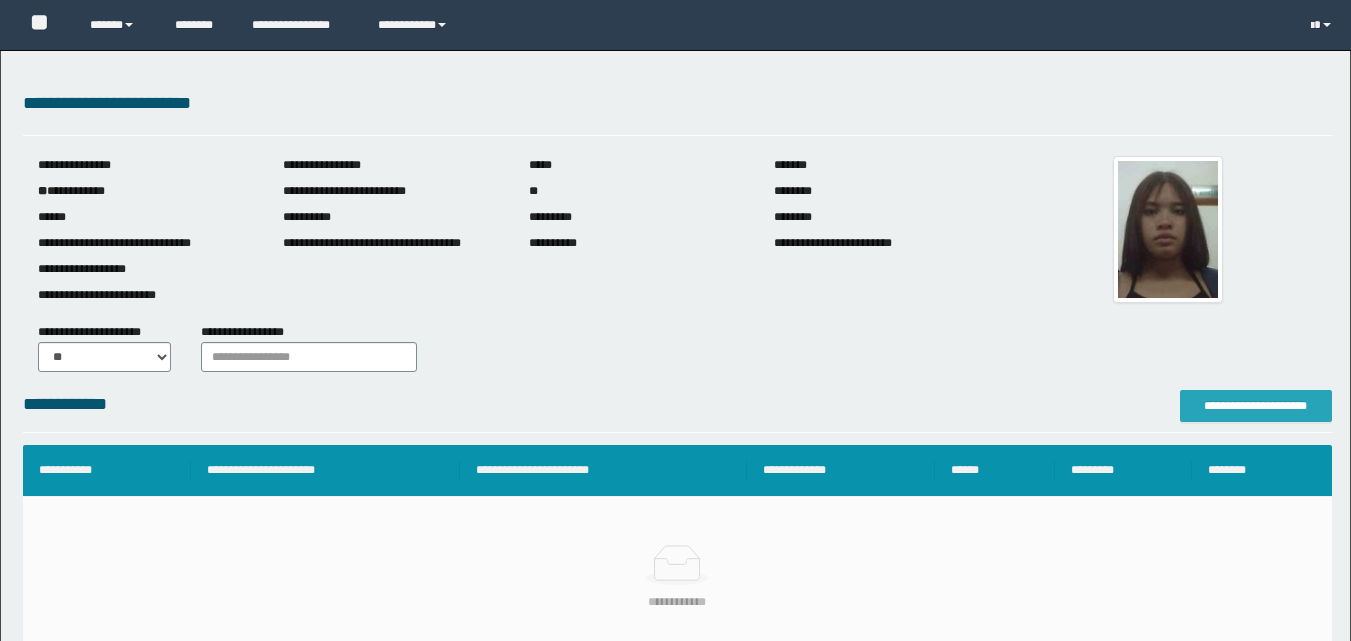 scroll, scrollTop: 0, scrollLeft: 0, axis: both 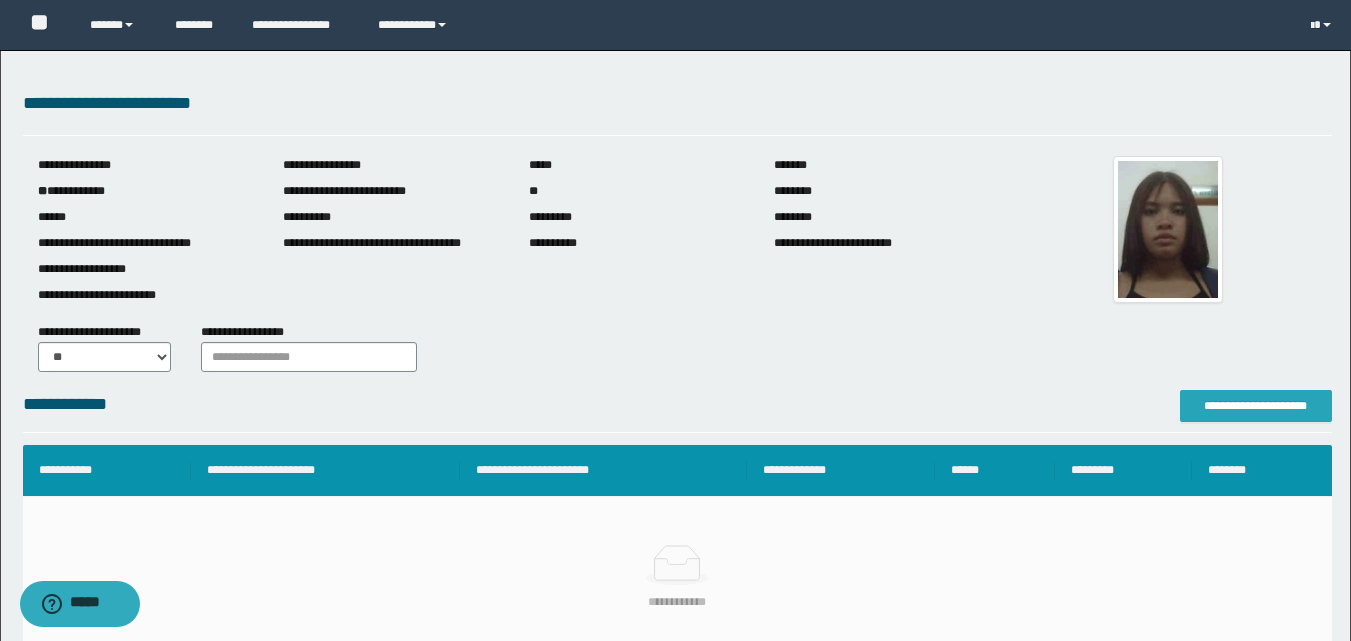 click on "**********" at bounding box center (1256, 406) 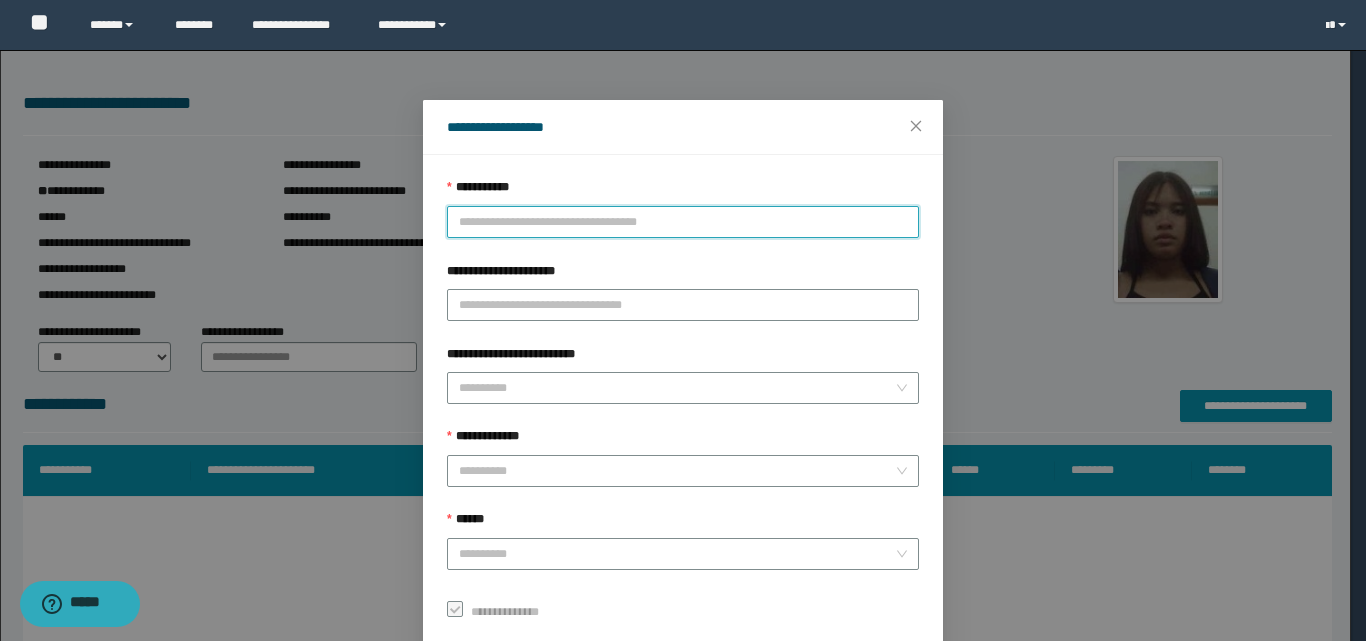 click on "**********" at bounding box center [683, 222] 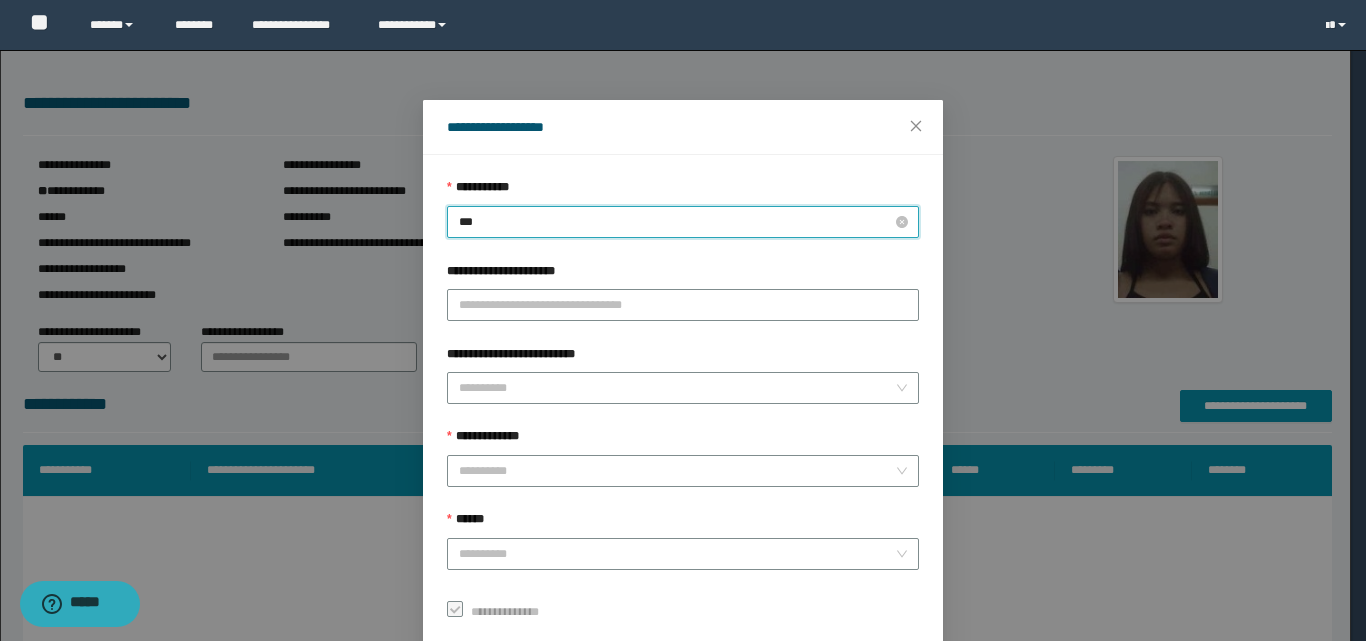 type on "****" 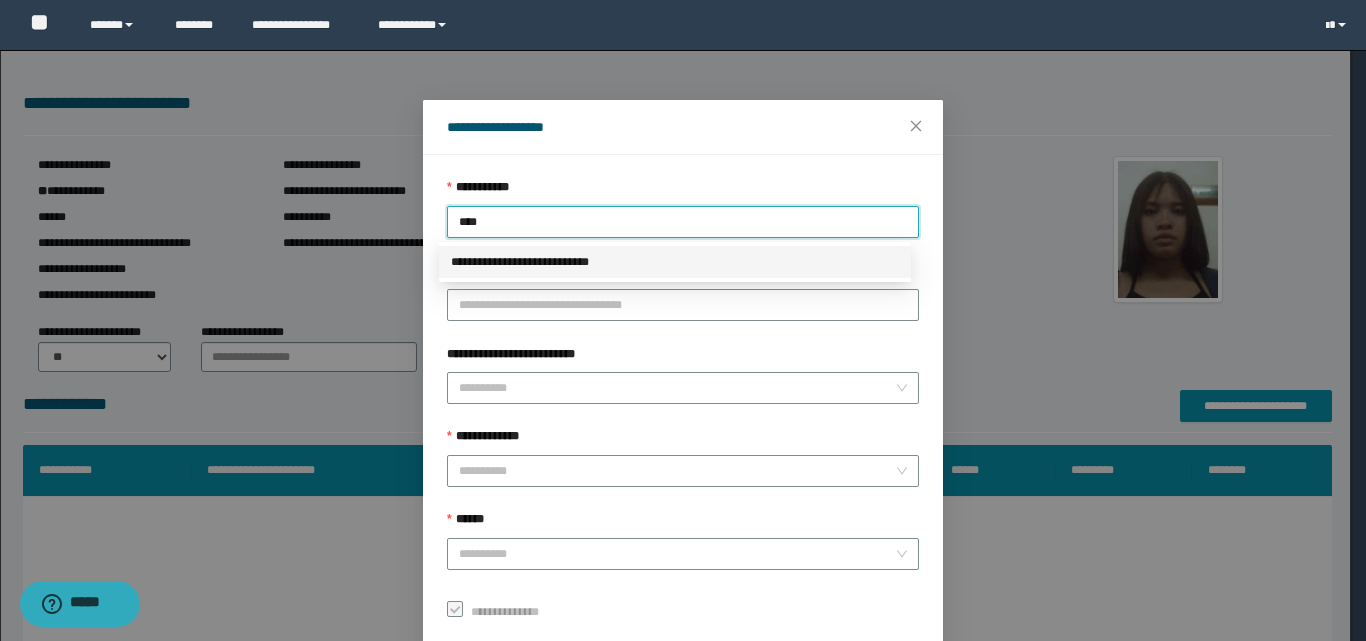 click on "**********" at bounding box center [675, 262] 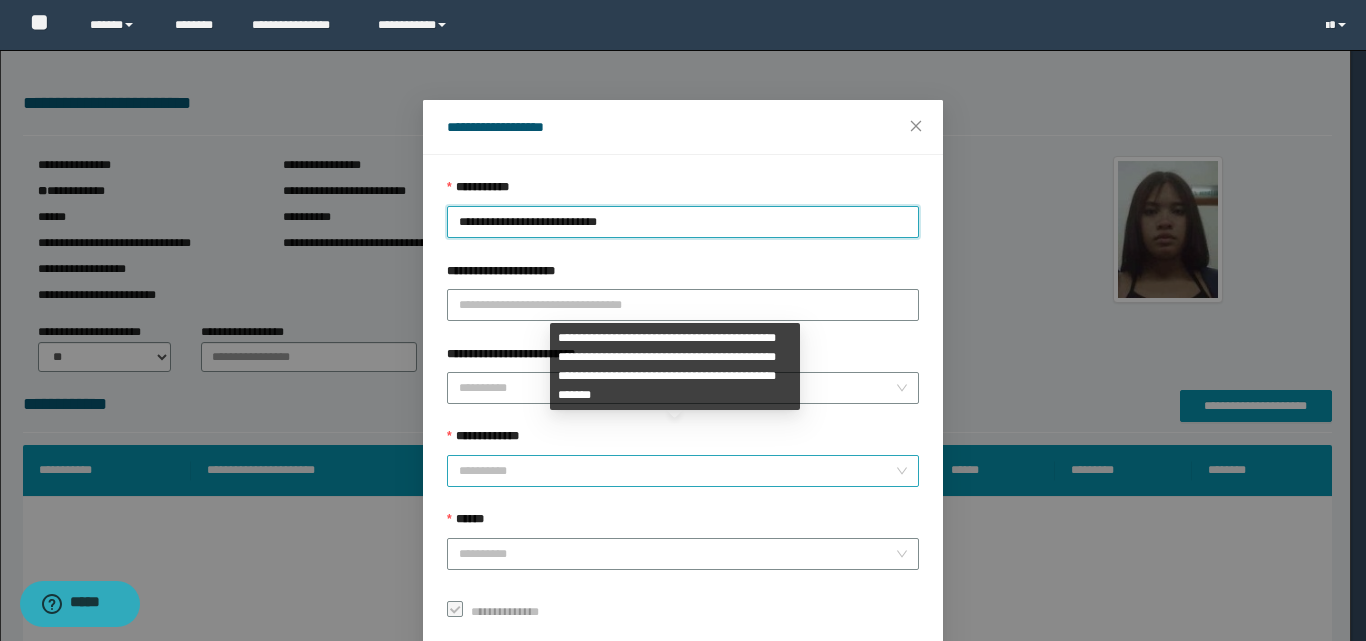 click on "**********" at bounding box center [677, 471] 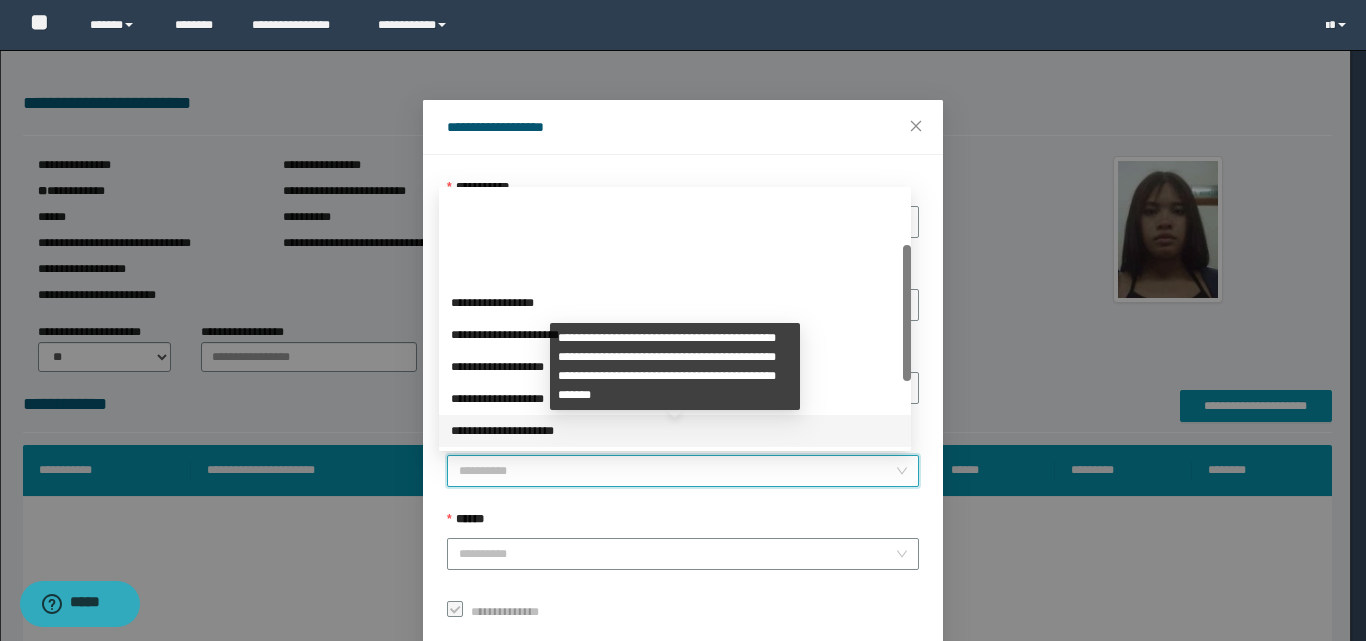 scroll, scrollTop: 224, scrollLeft: 0, axis: vertical 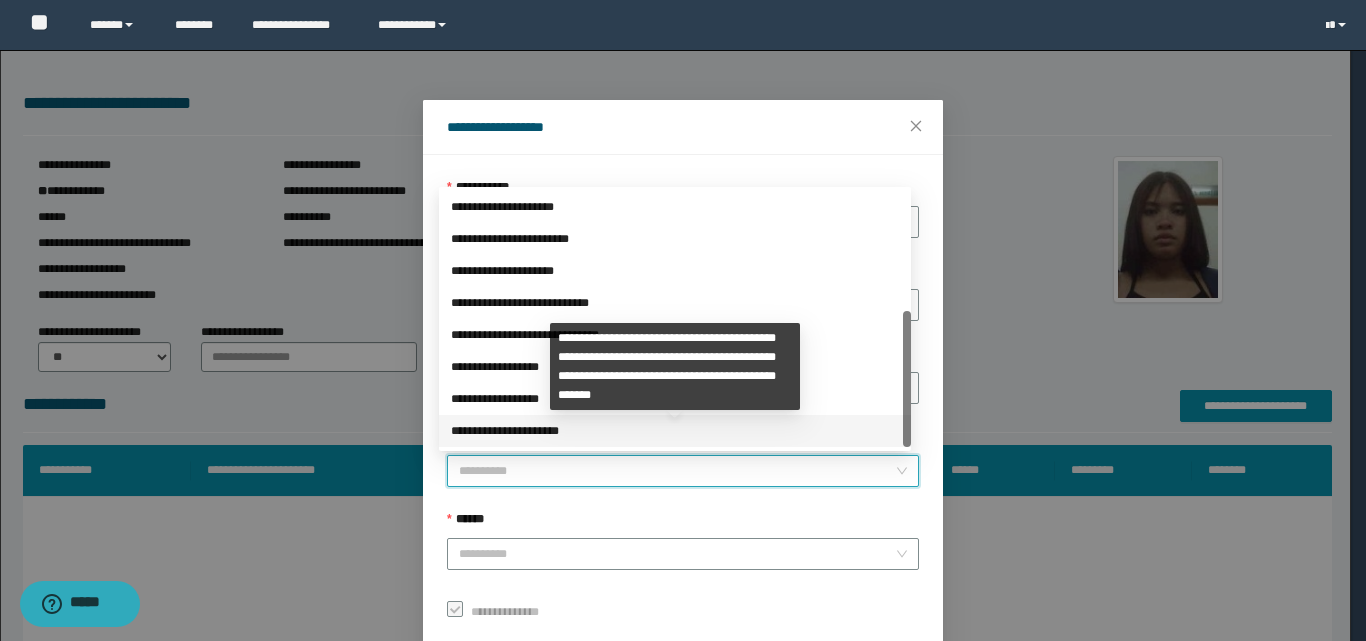click on "**********" at bounding box center (675, 431) 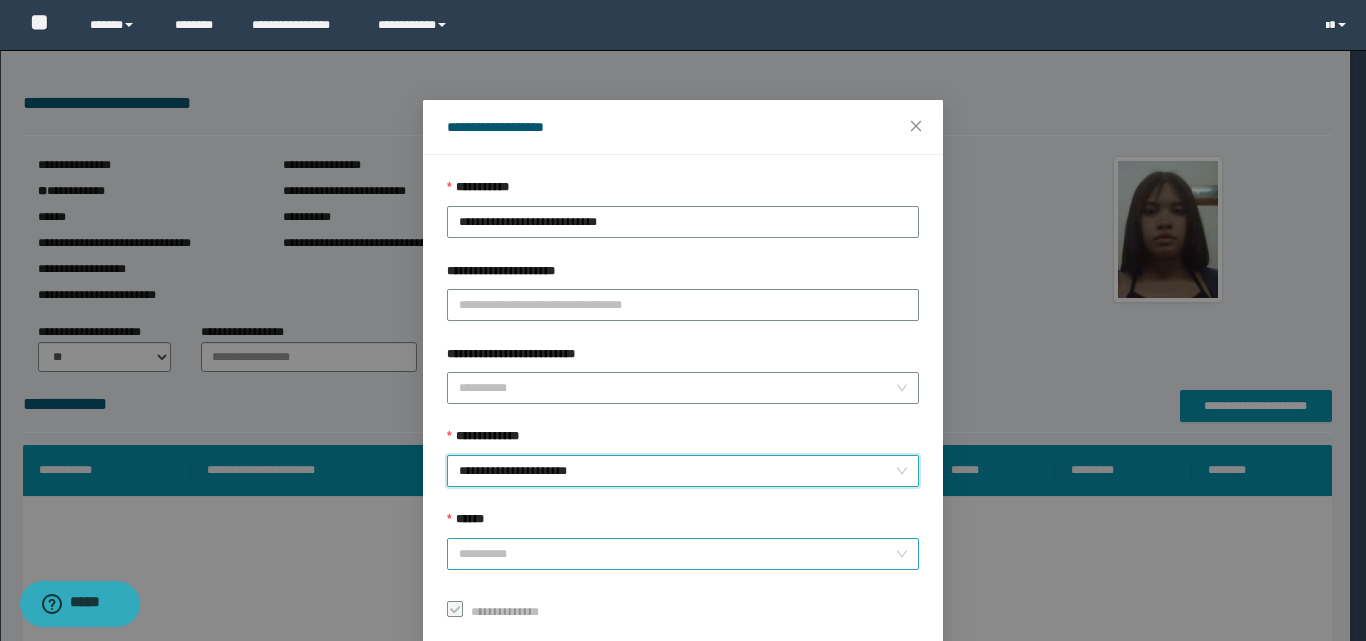 click on "******" at bounding box center (677, 554) 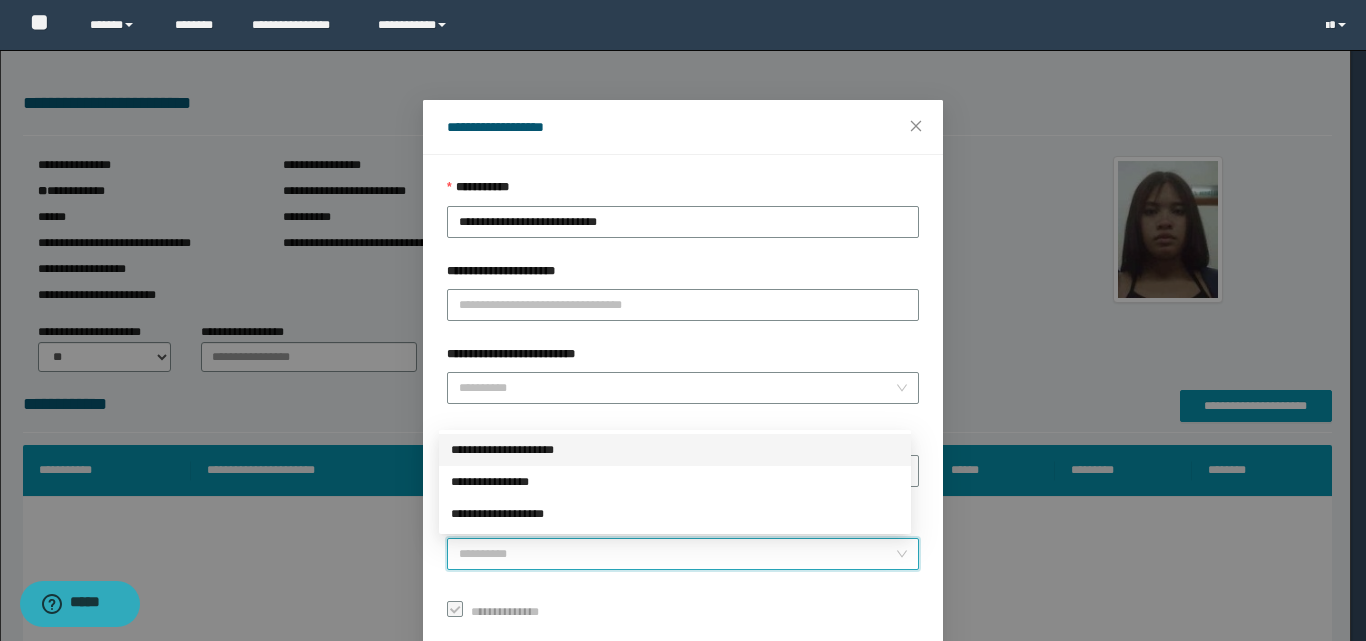 click on "**********" at bounding box center [675, 450] 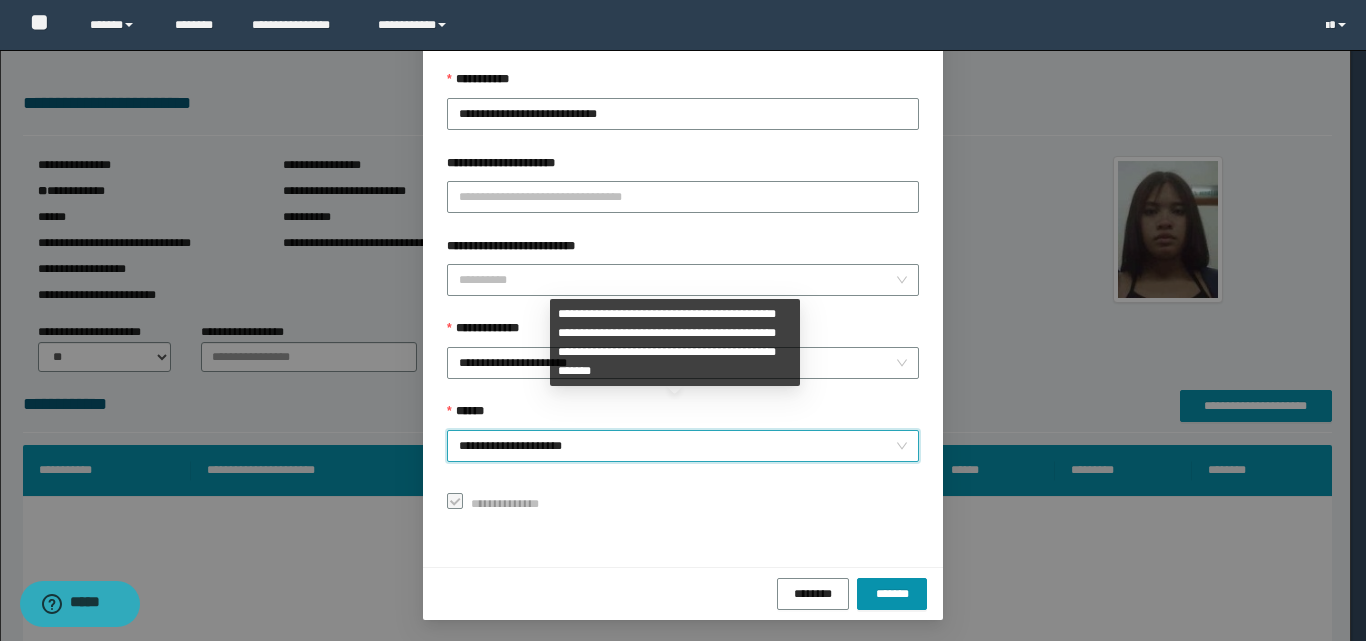 scroll, scrollTop: 111, scrollLeft: 0, axis: vertical 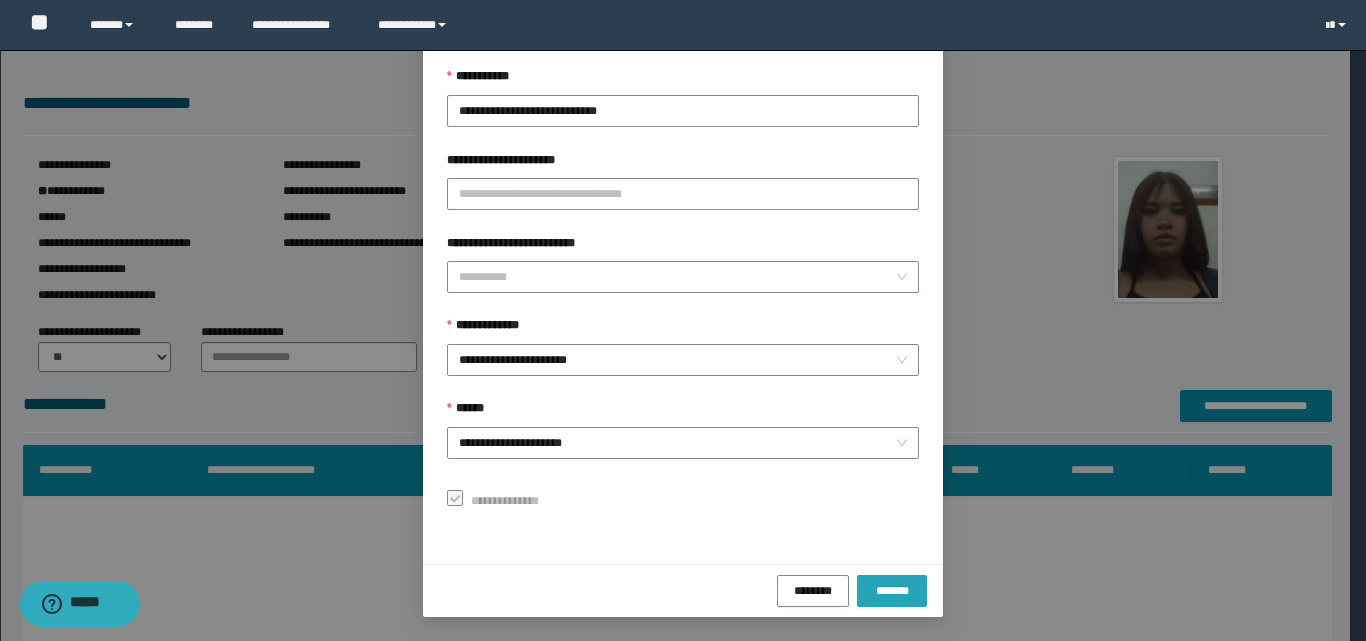 click on "*******" at bounding box center [892, 590] 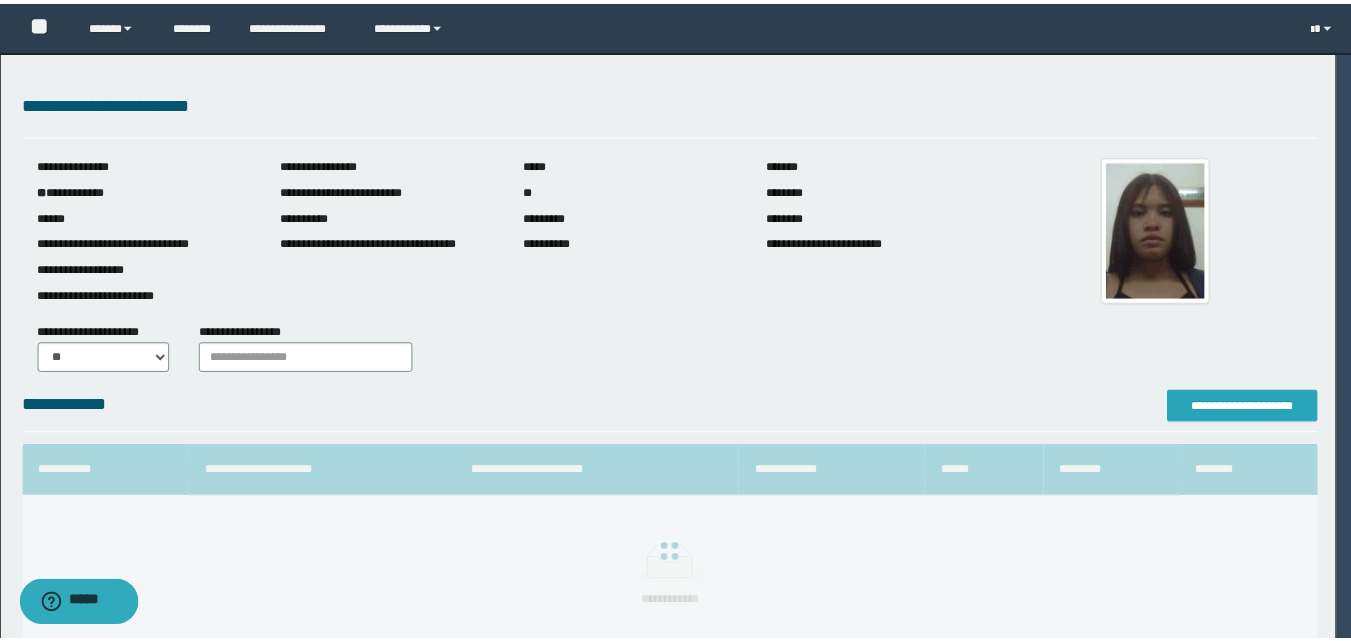 scroll, scrollTop: 0, scrollLeft: 0, axis: both 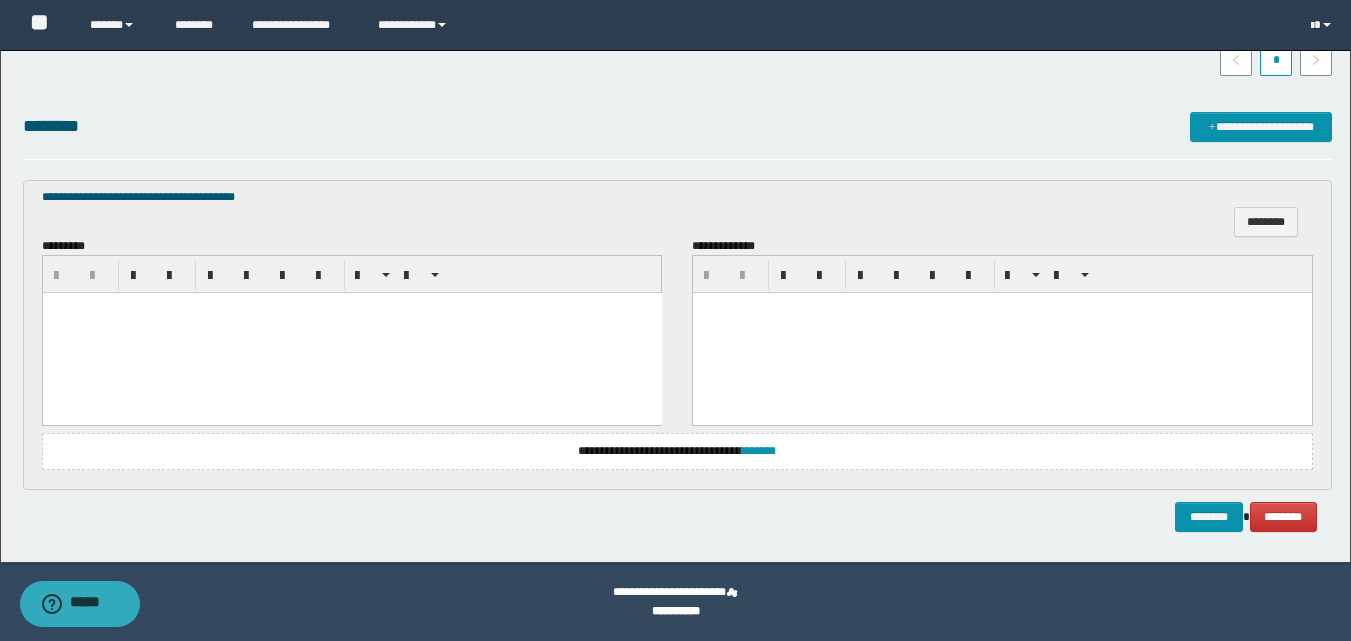 click at bounding box center (351, 333) 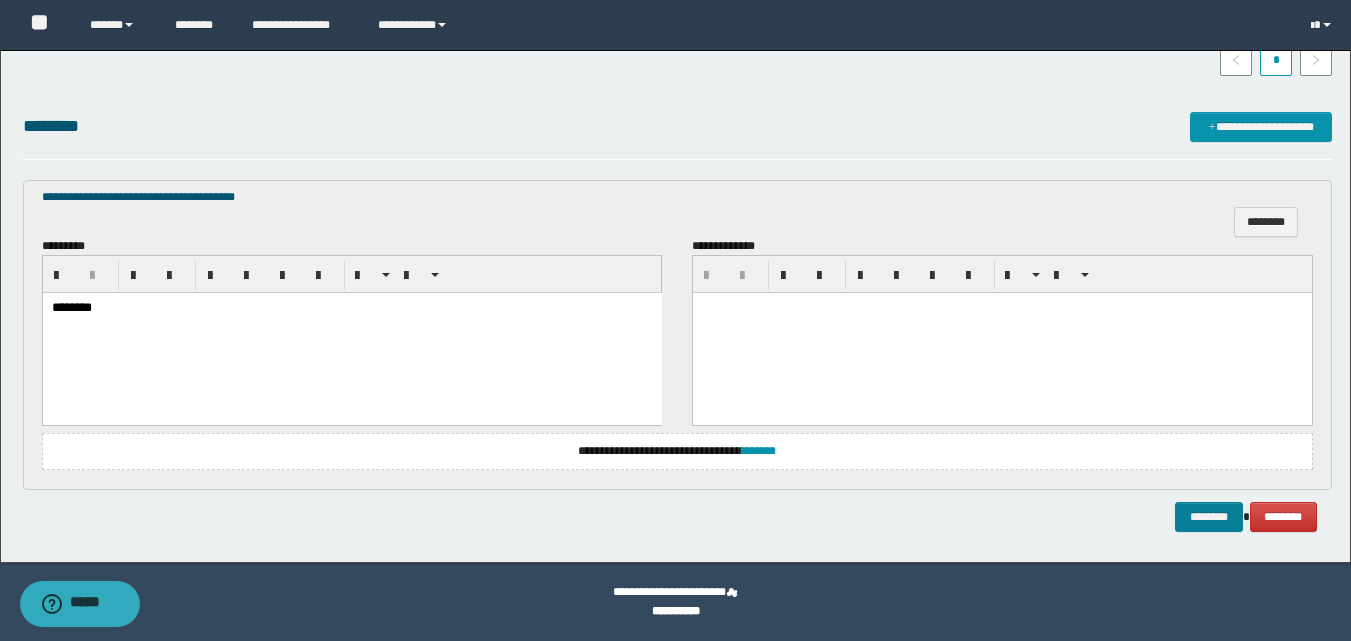 click on "********" at bounding box center (1209, 517) 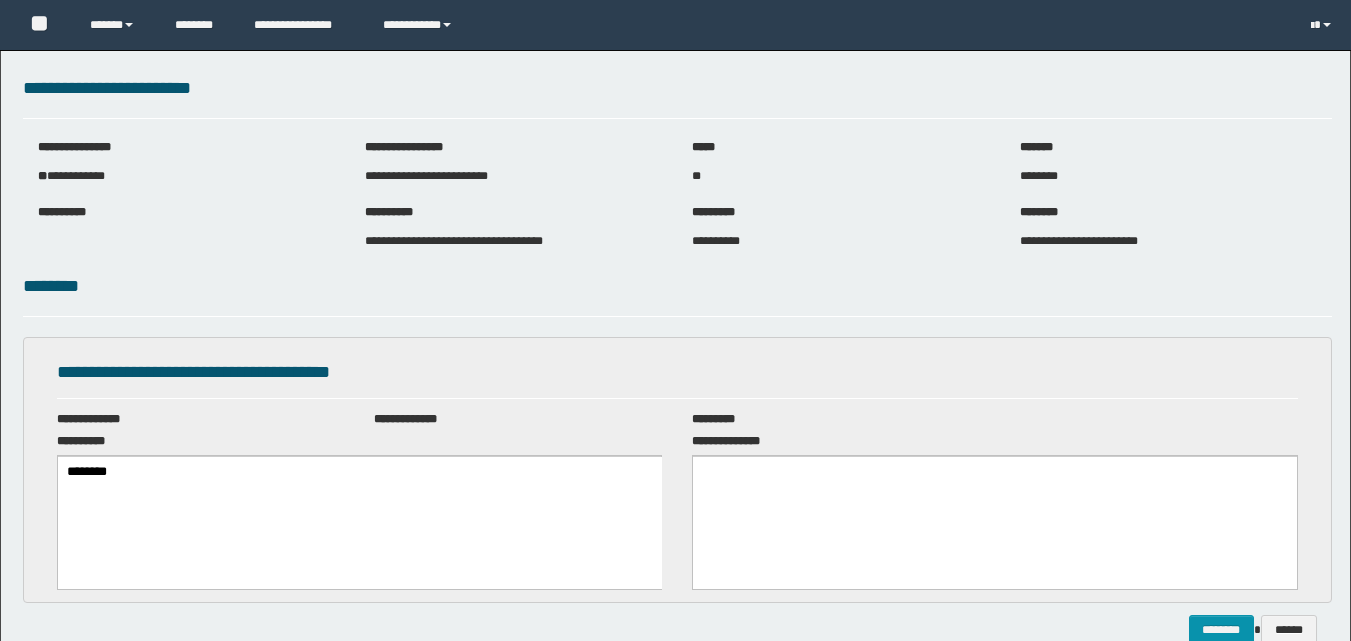 scroll, scrollTop: 0, scrollLeft: 0, axis: both 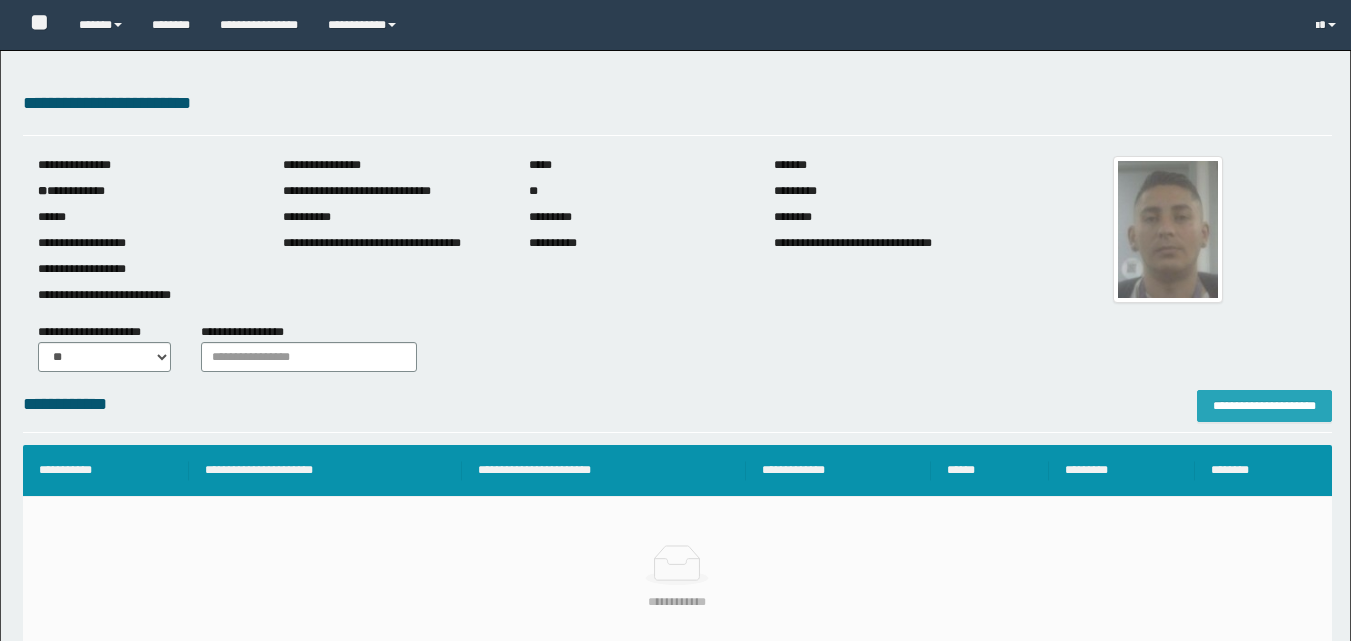 click on "**********" at bounding box center (1264, 406) 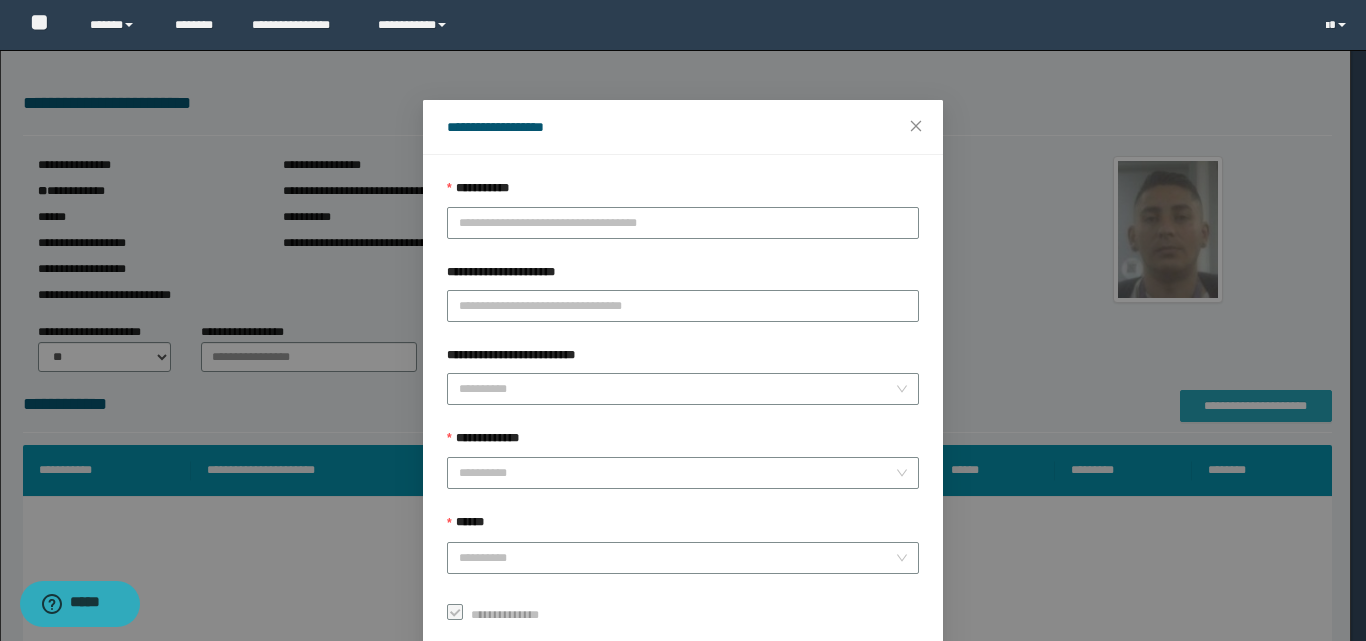scroll, scrollTop: 0, scrollLeft: 0, axis: both 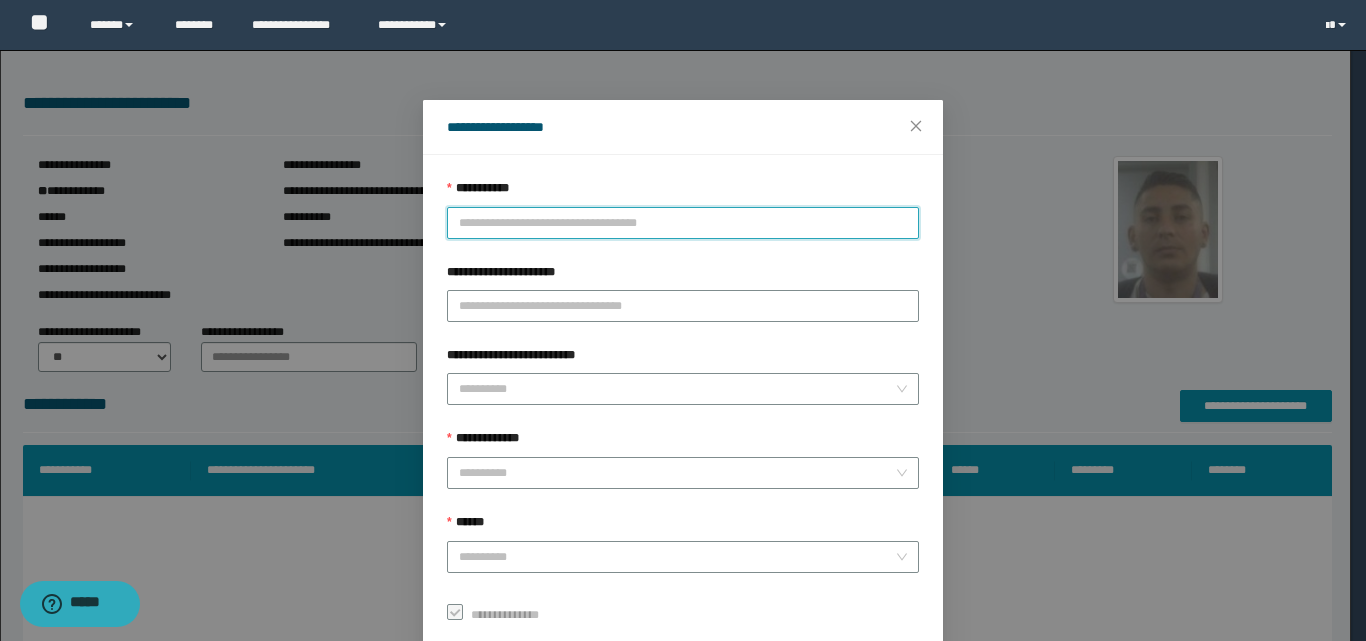 click on "**********" at bounding box center [683, 223] 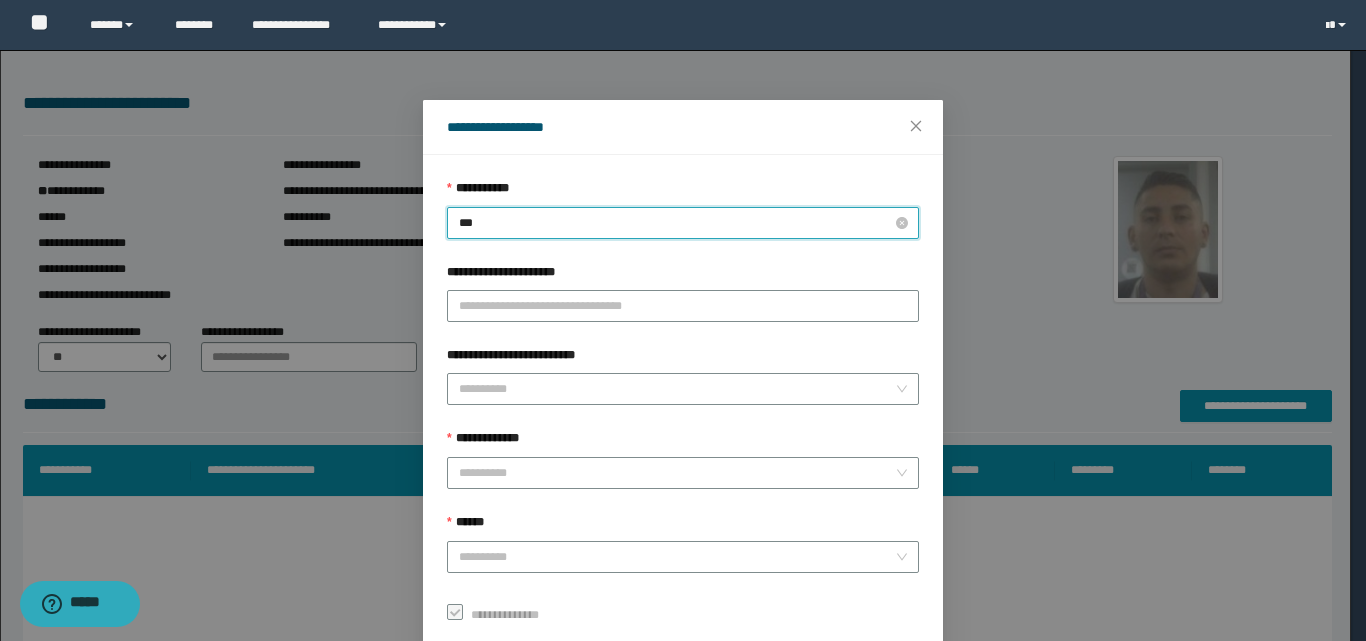 type on "****" 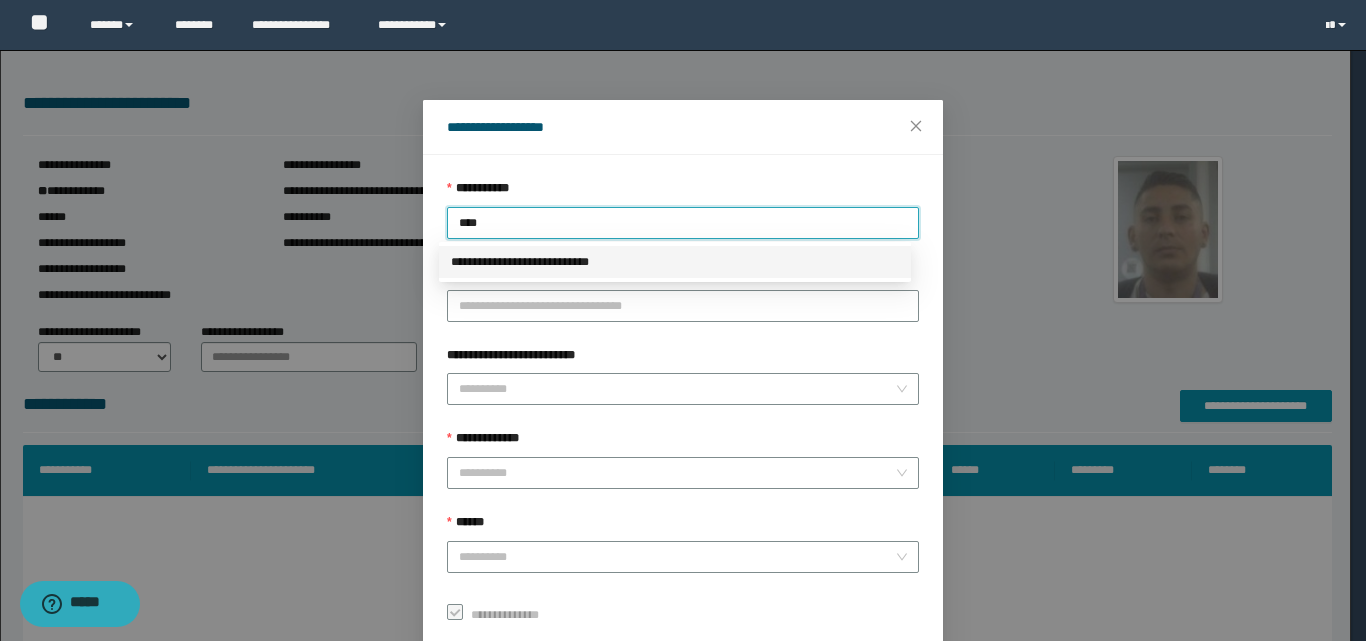 click on "**********" at bounding box center (675, 262) 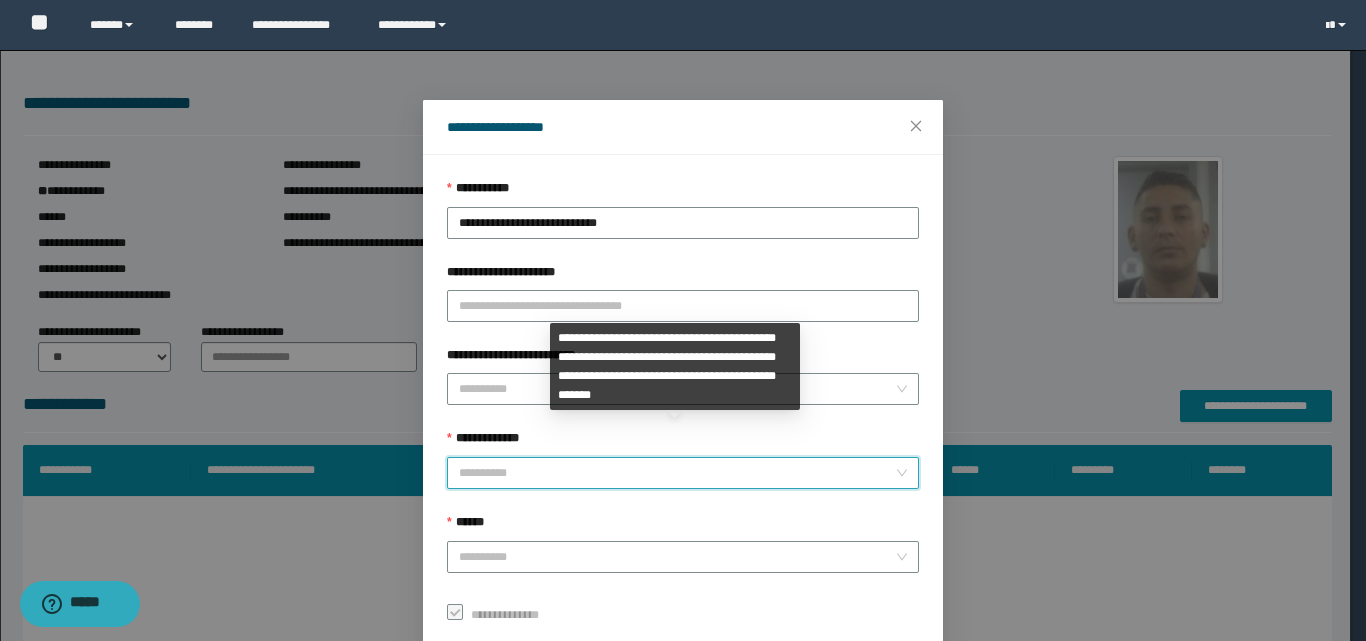 click on "**********" at bounding box center [677, 473] 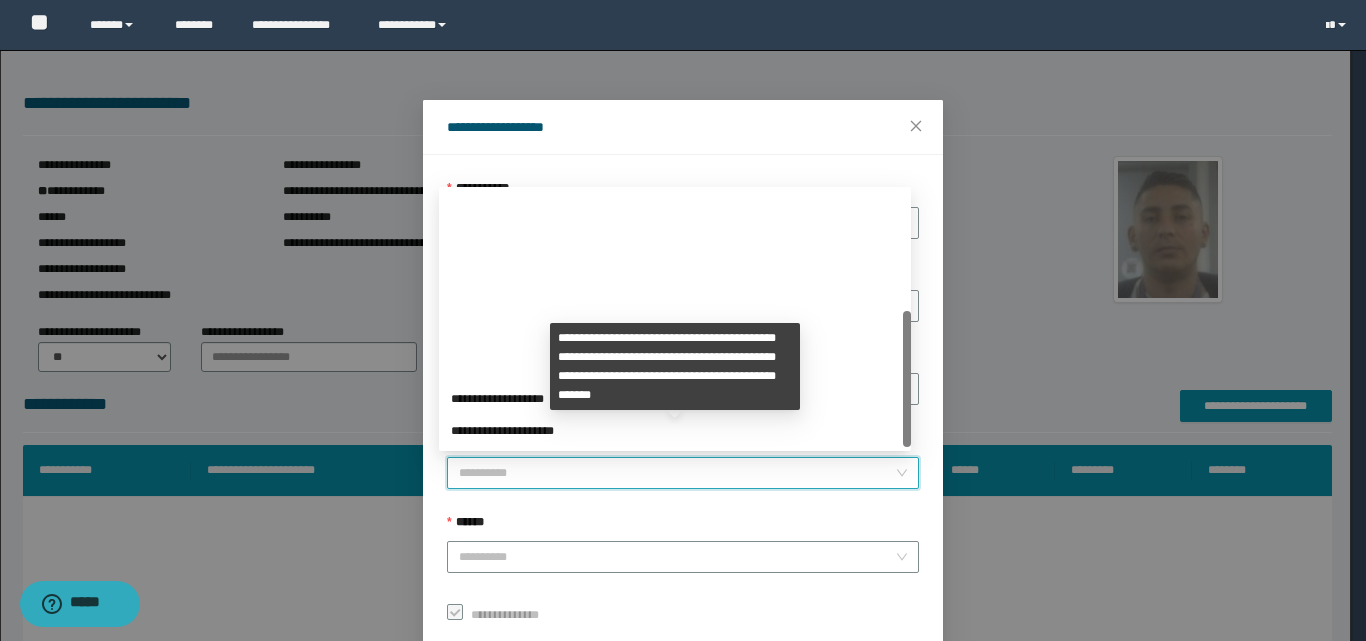 scroll, scrollTop: 224, scrollLeft: 0, axis: vertical 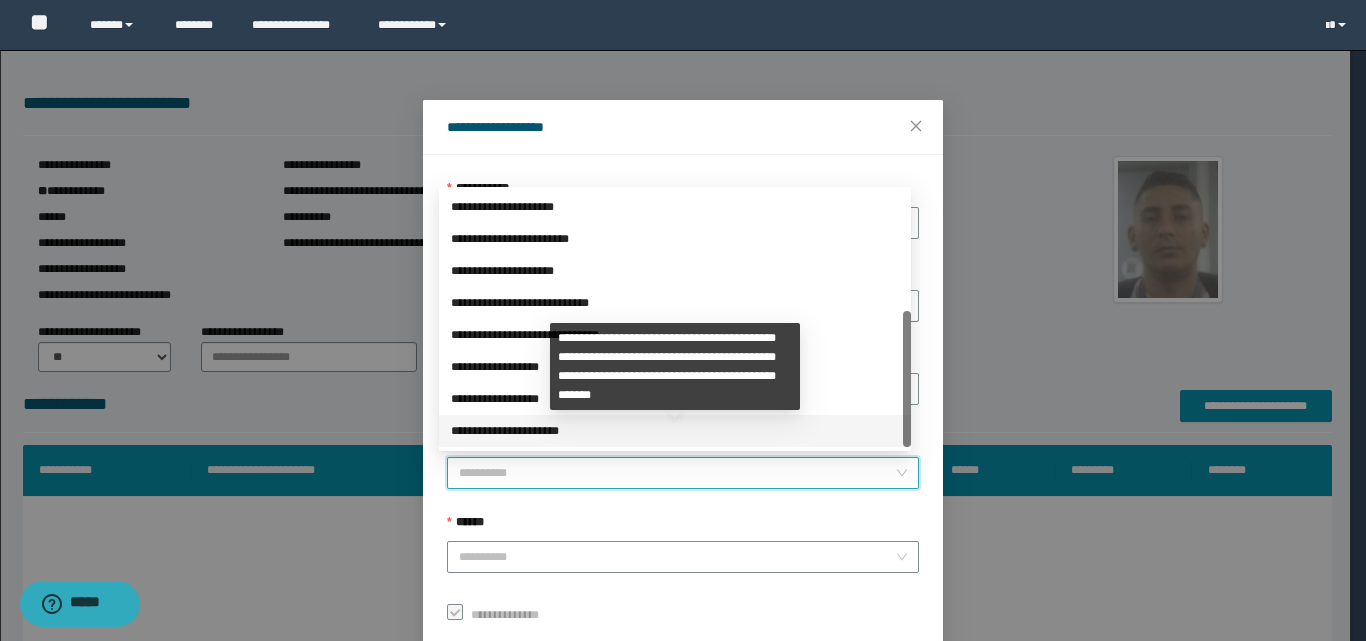 click on "**********" at bounding box center (675, 431) 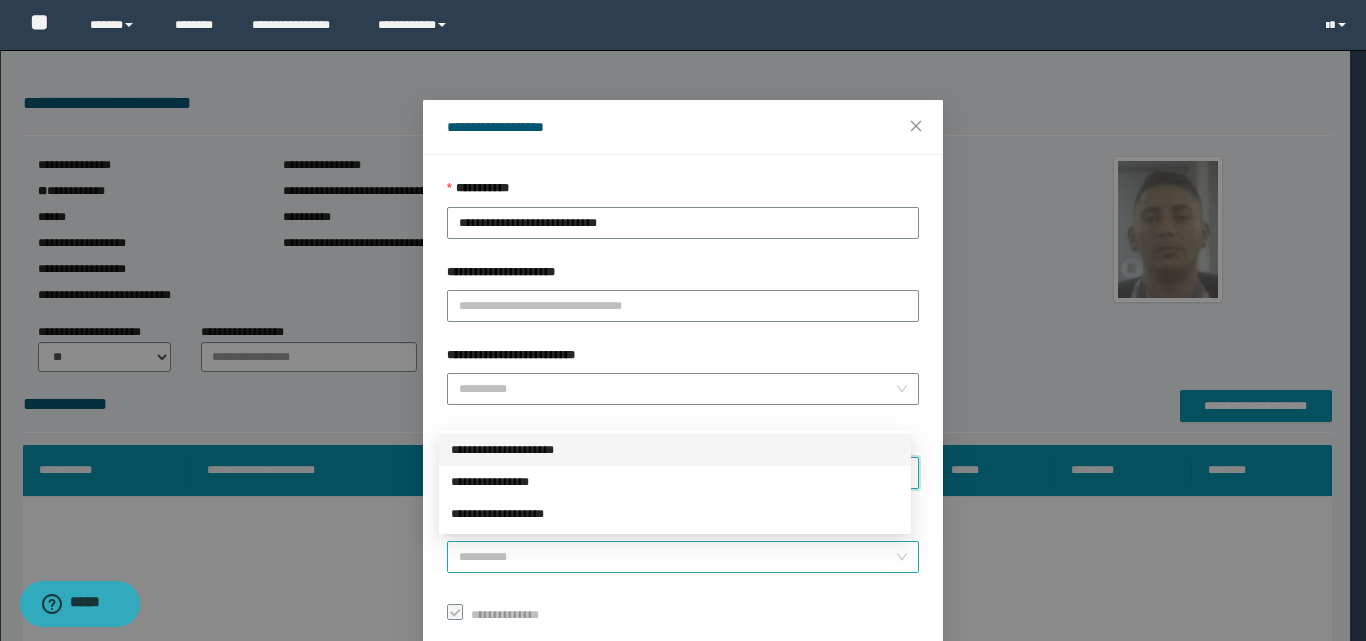 click on "**********" at bounding box center [683, 557] 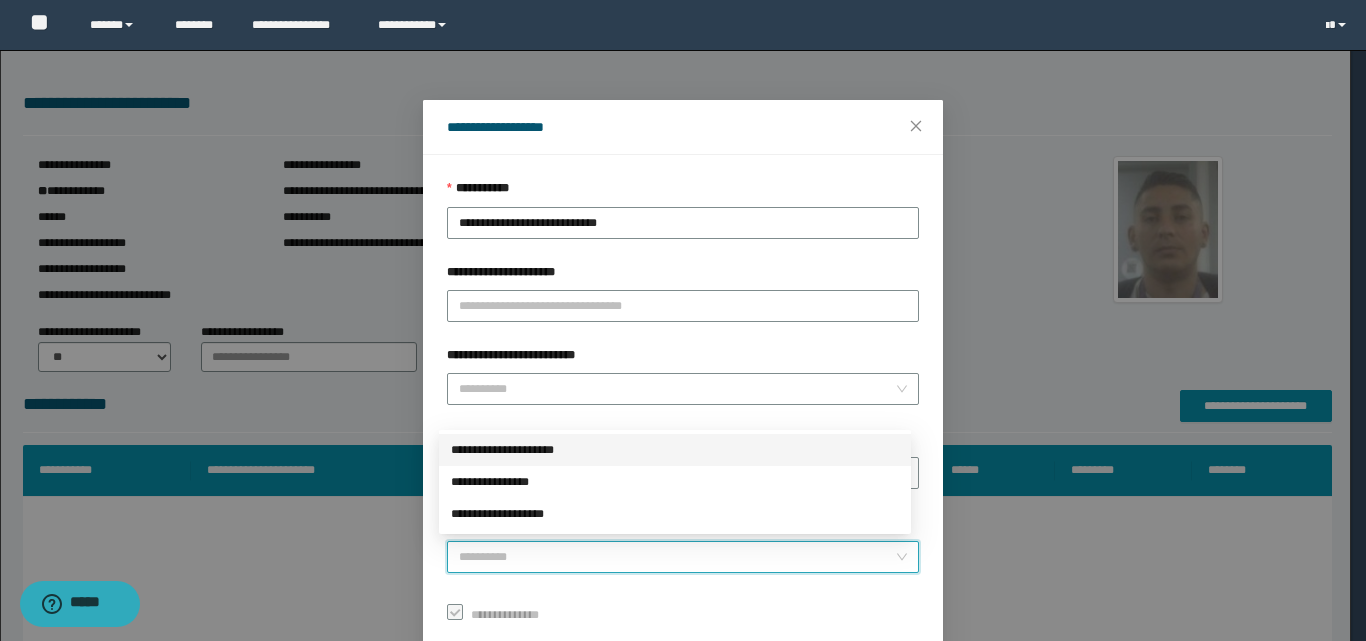 click on "**********" at bounding box center [675, 450] 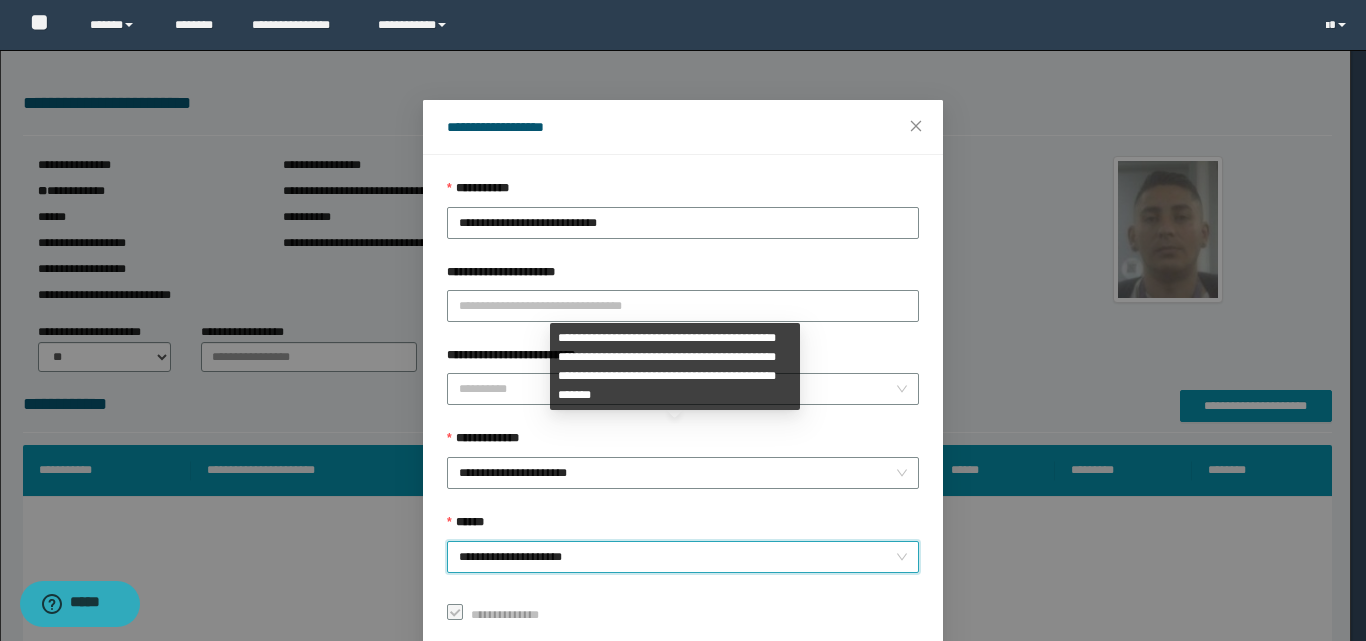 scroll, scrollTop: 111, scrollLeft: 0, axis: vertical 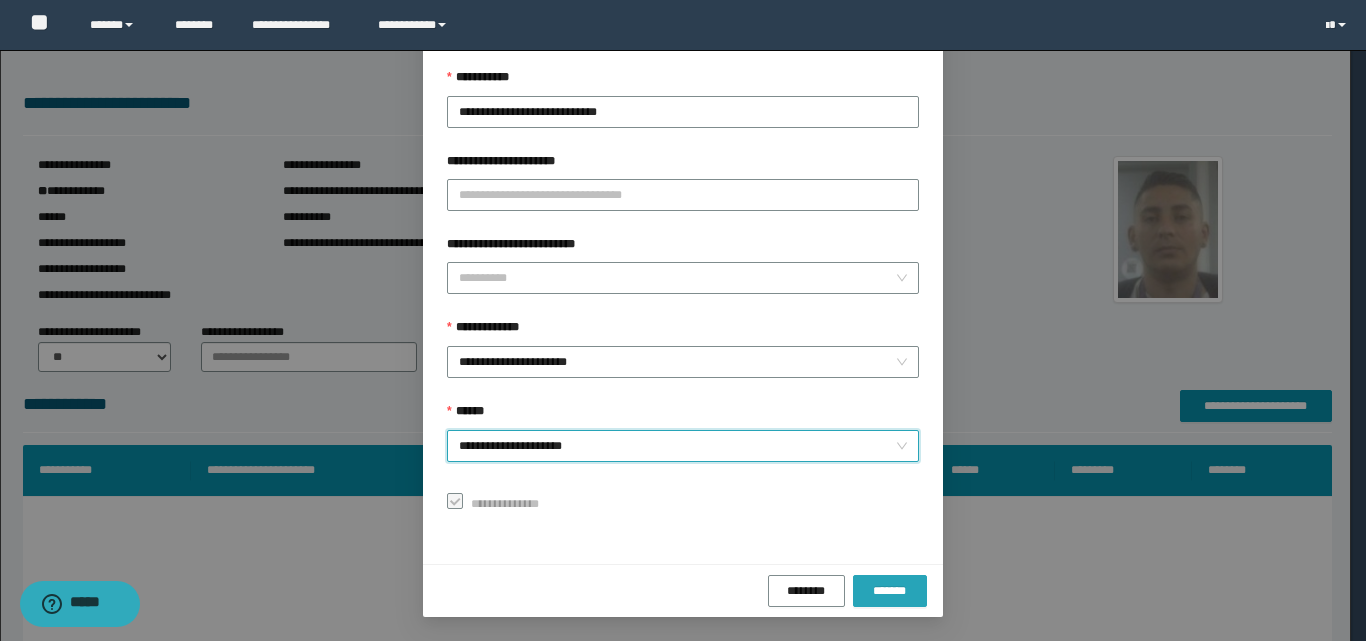 click on "*******" at bounding box center (890, 591) 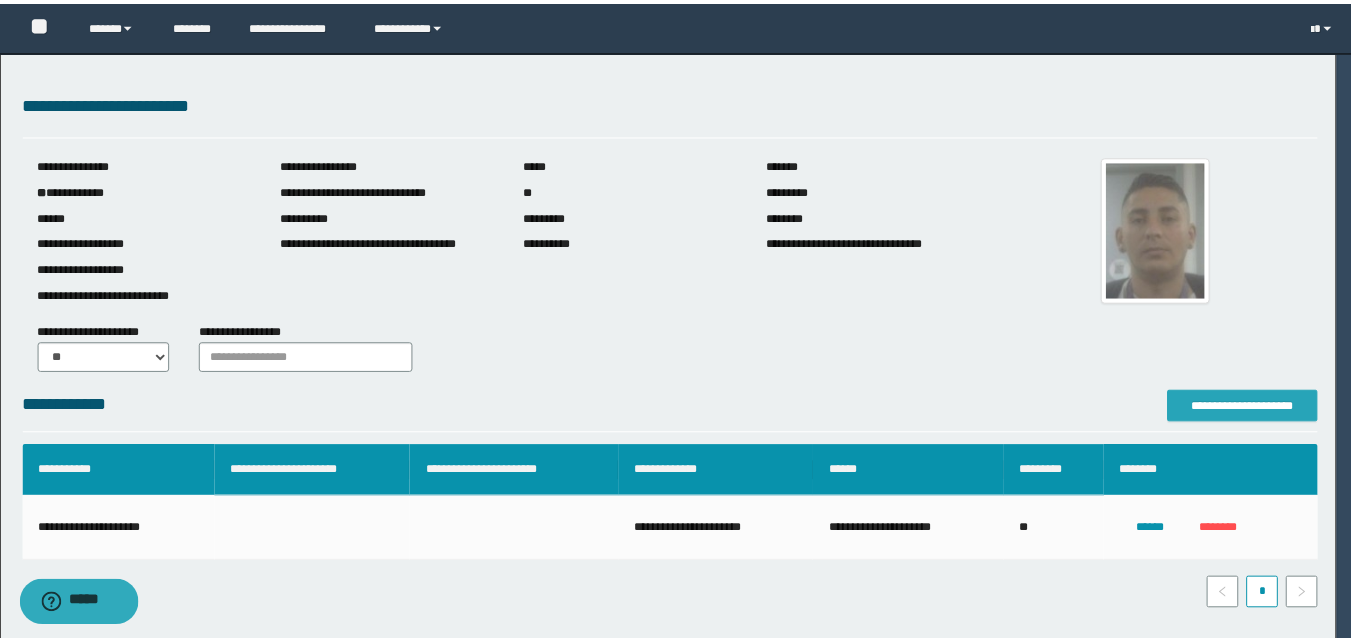scroll, scrollTop: 0, scrollLeft: 0, axis: both 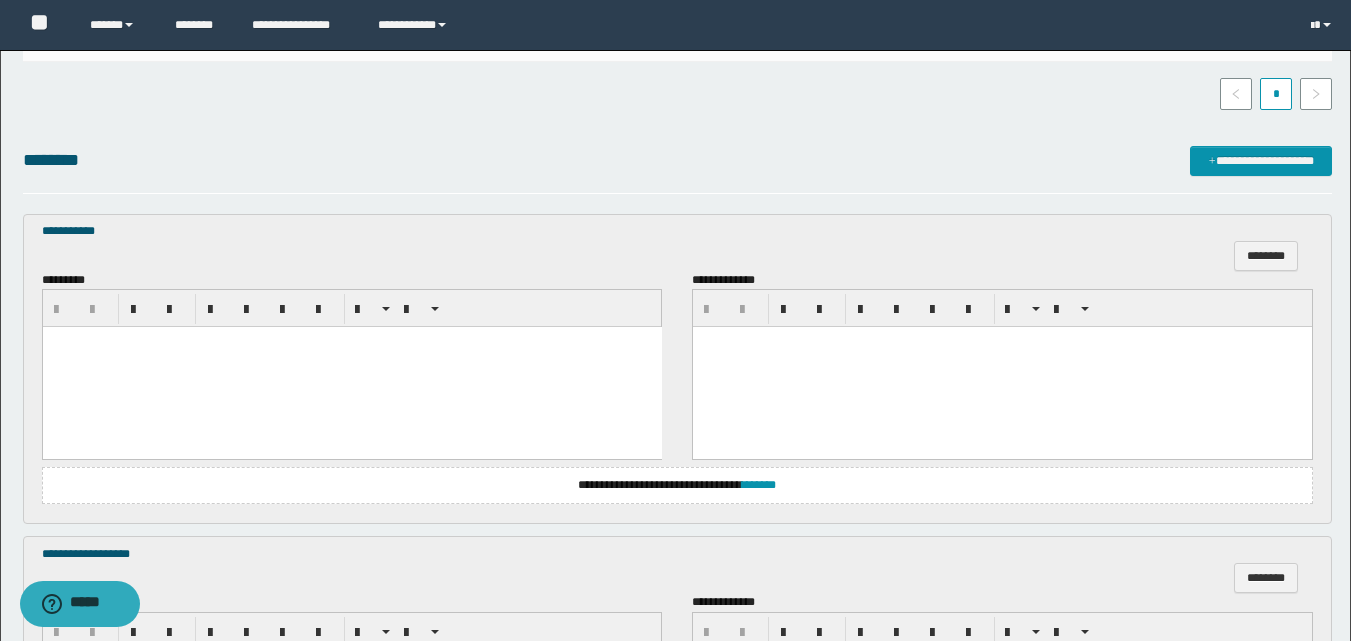 click at bounding box center (351, 367) 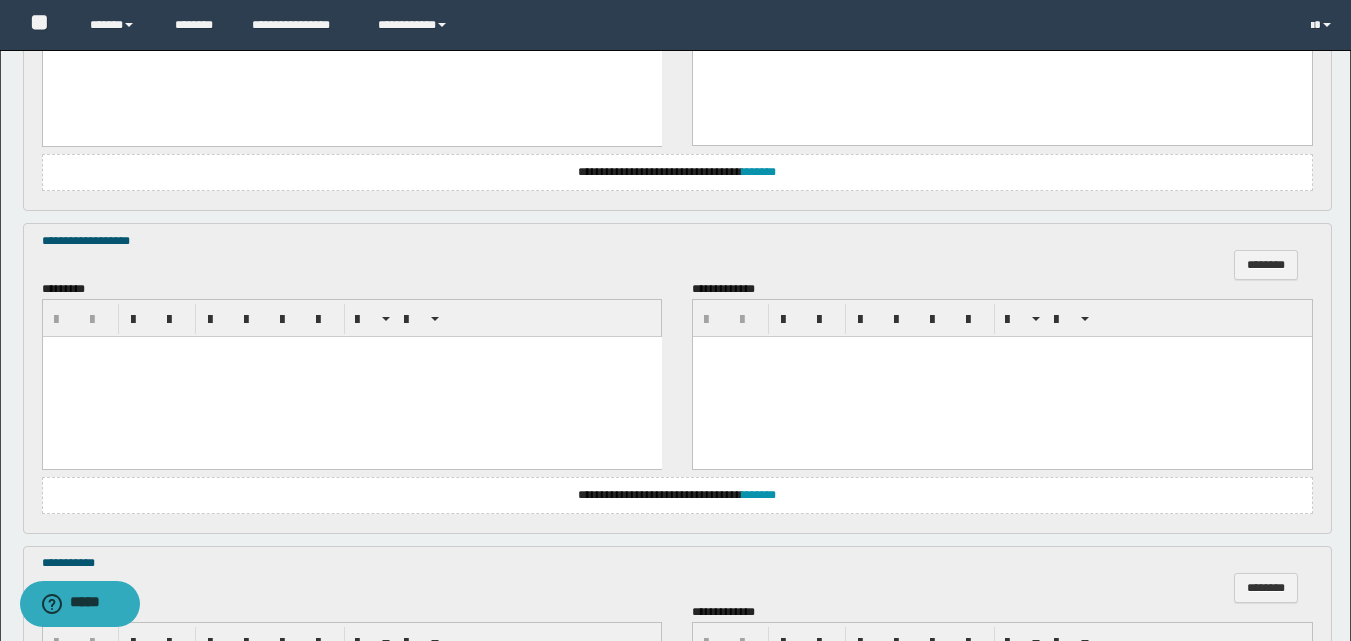 scroll, scrollTop: 800, scrollLeft: 0, axis: vertical 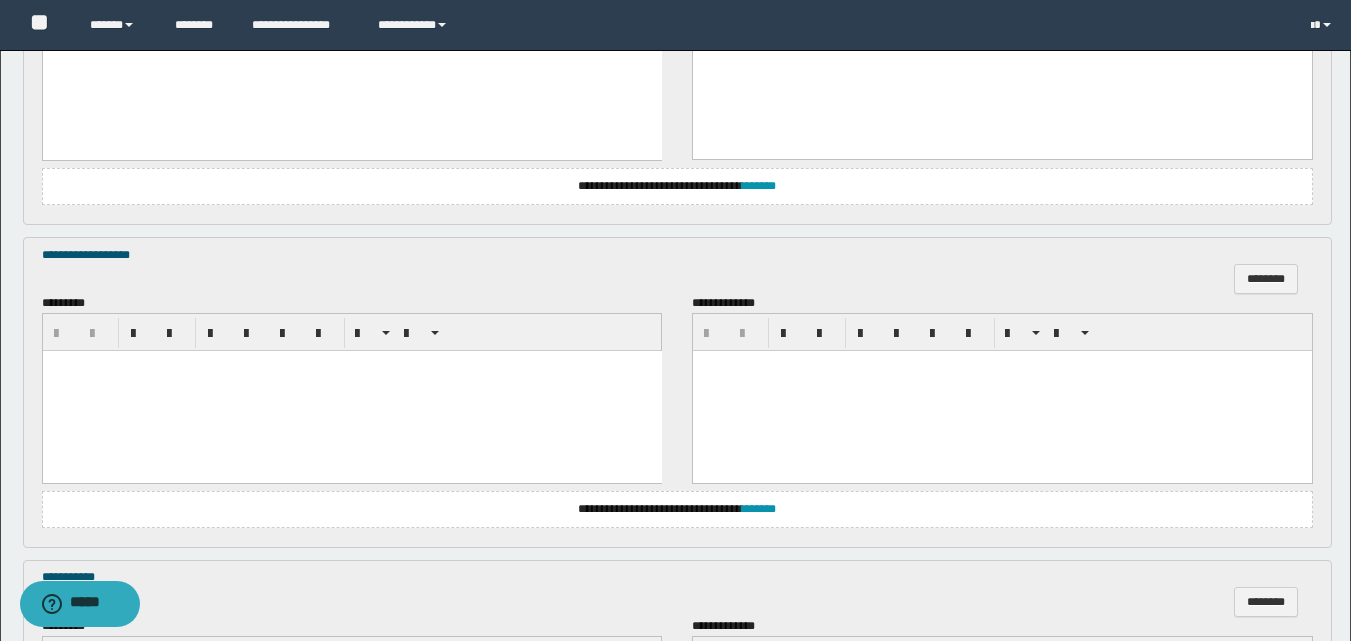 click at bounding box center [351, 391] 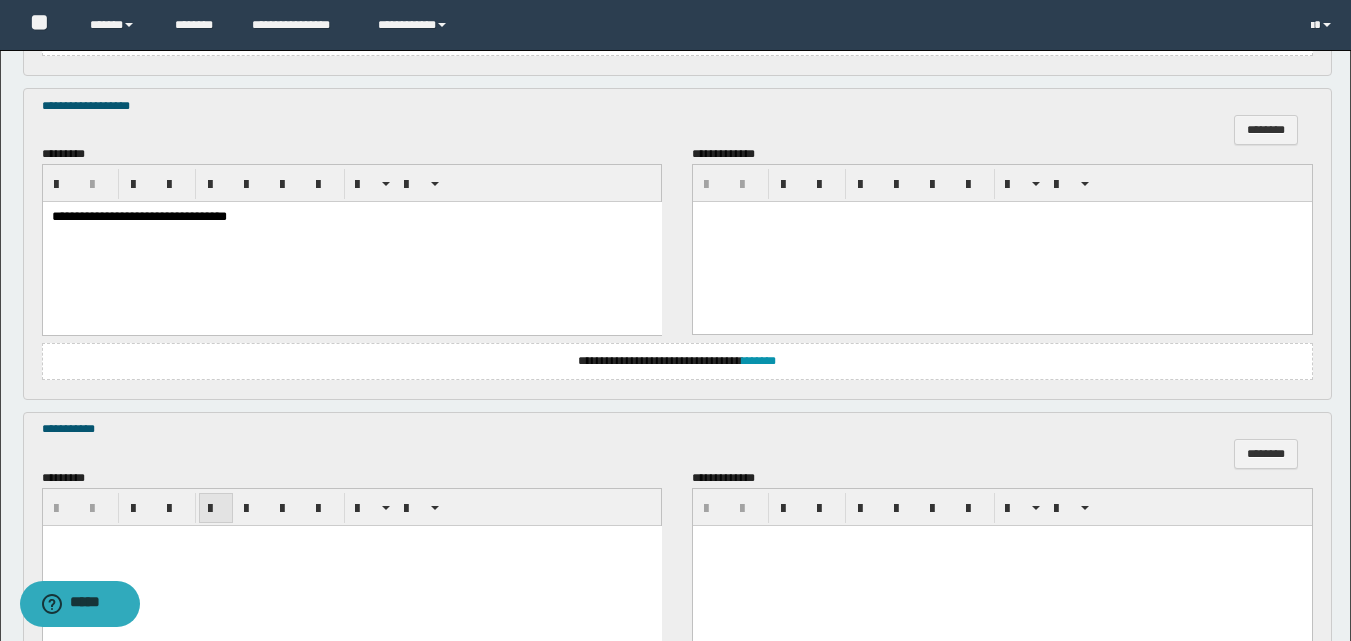 scroll, scrollTop: 1200, scrollLeft: 0, axis: vertical 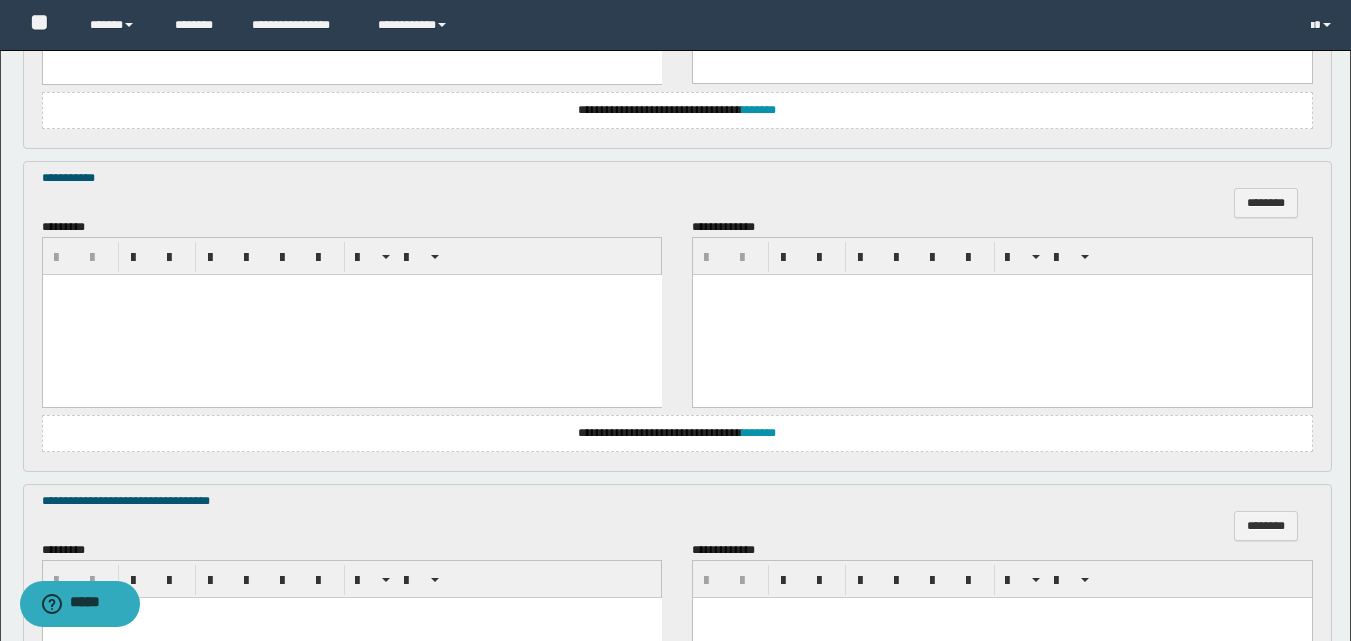 click at bounding box center [351, 314] 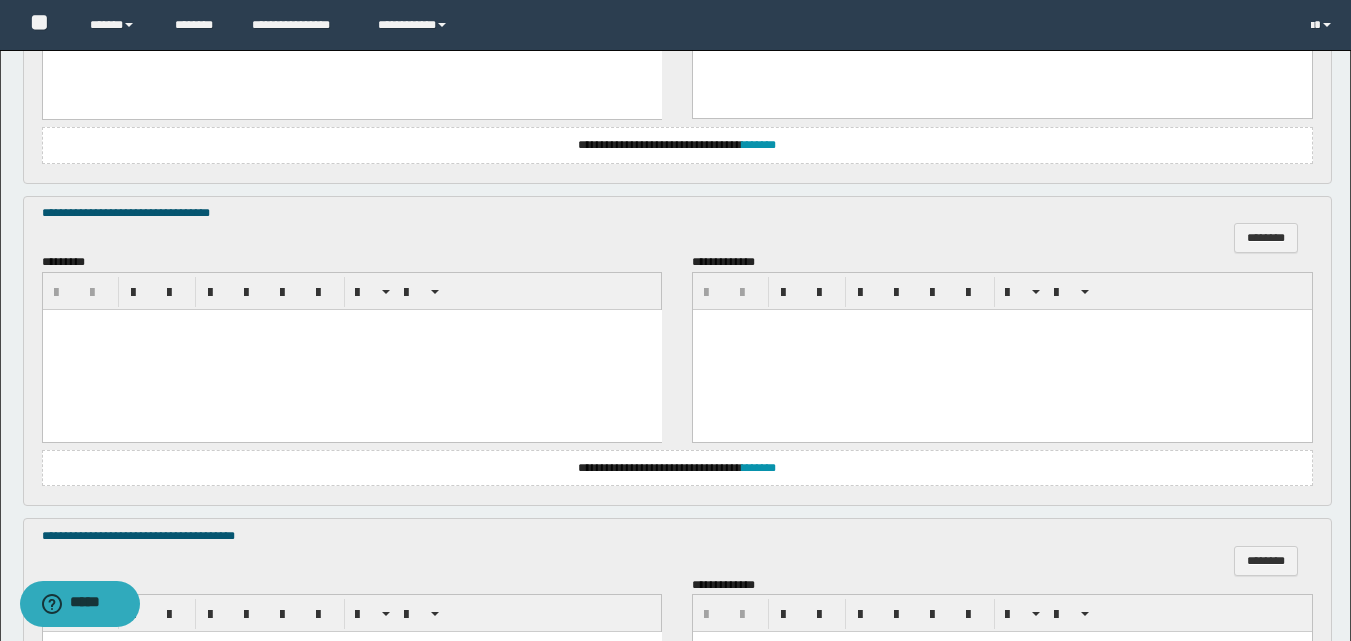 scroll, scrollTop: 1600, scrollLeft: 0, axis: vertical 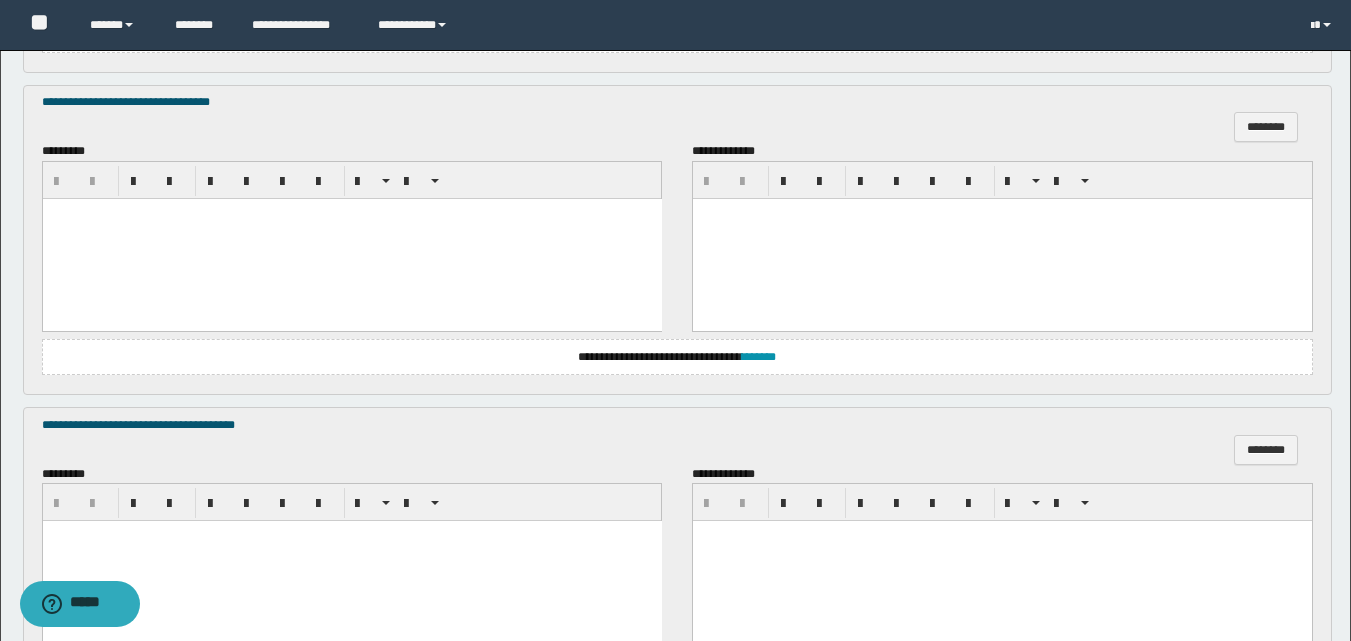 click at bounding box center [351, 238] 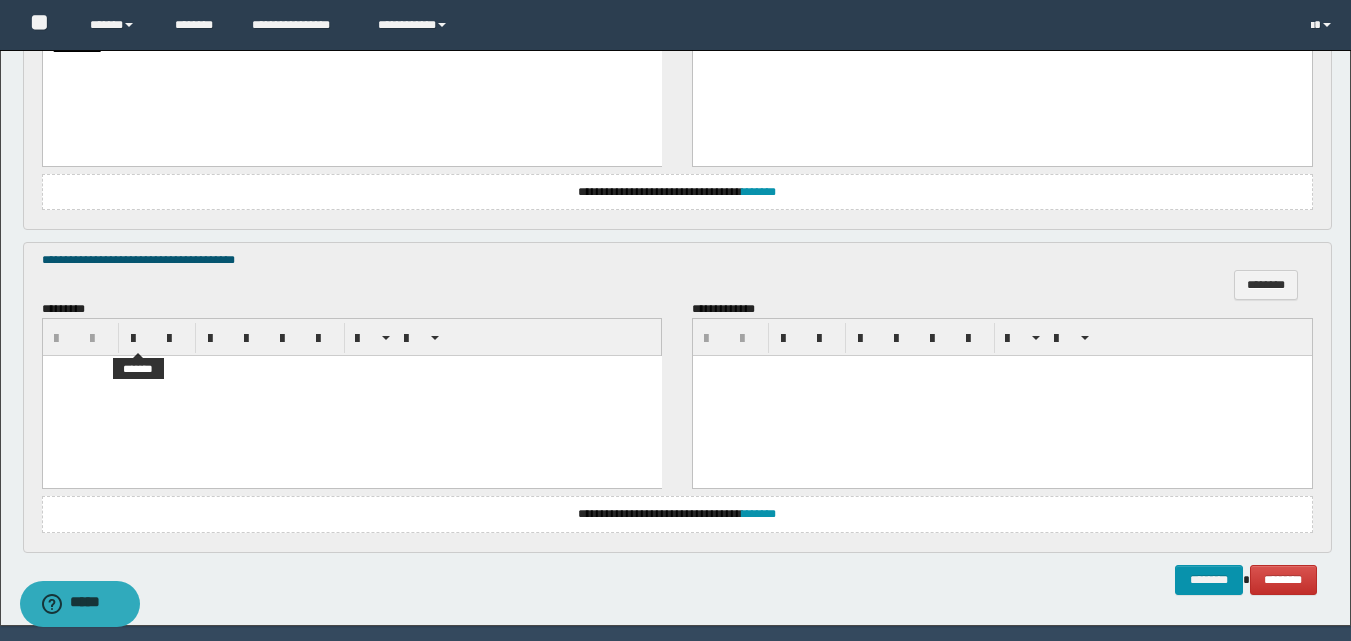 scroll, scrollTop: 1800, scrollLeft: 0, axis: vertical 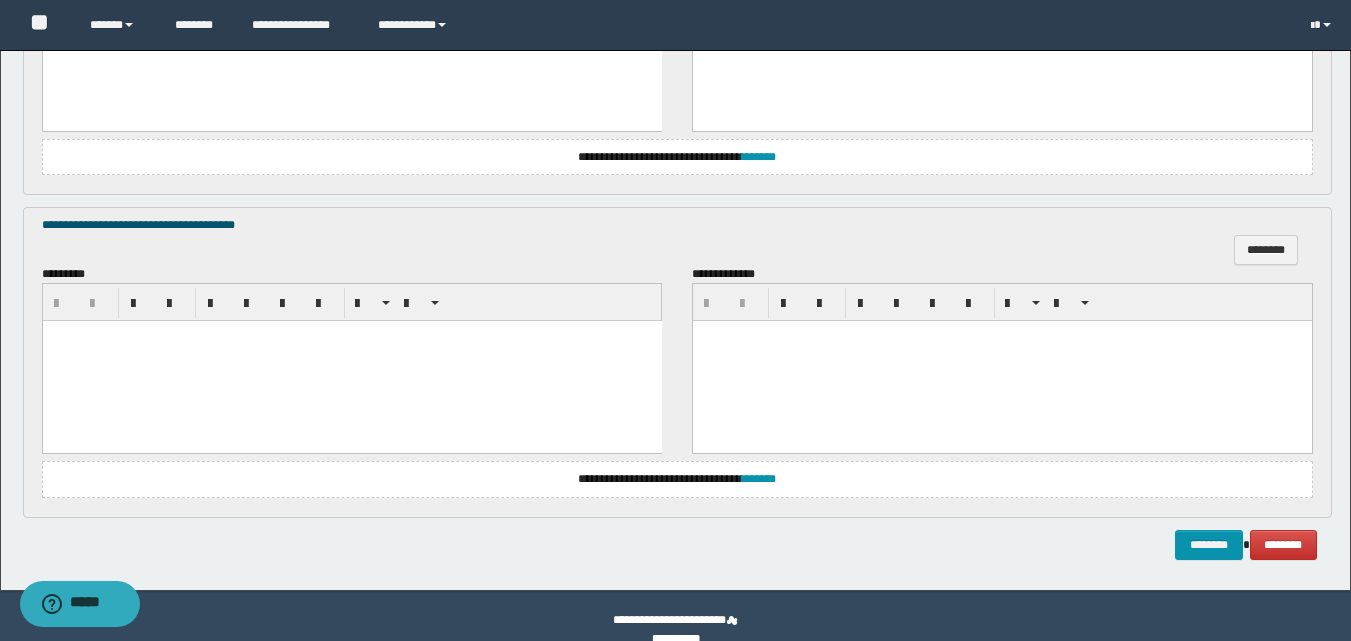 click at bounding box center (351, 361) 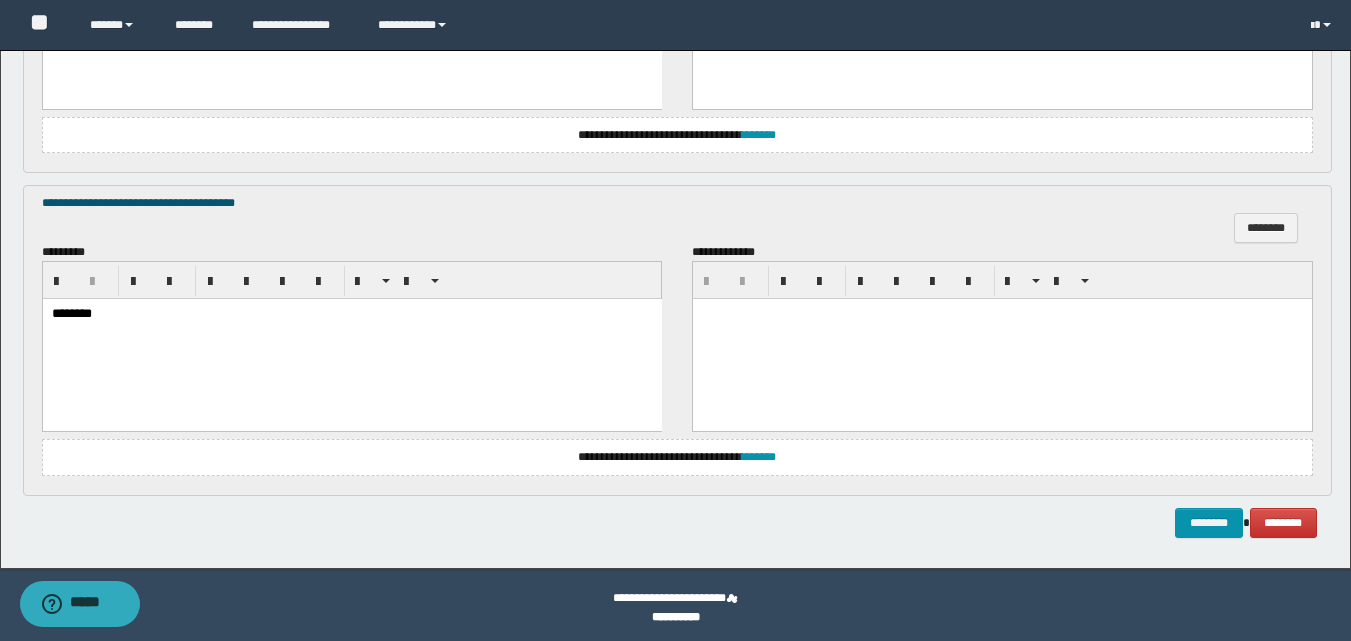 scroll, scrollTop: 1828, scrollLeft: 0, axis: vertical 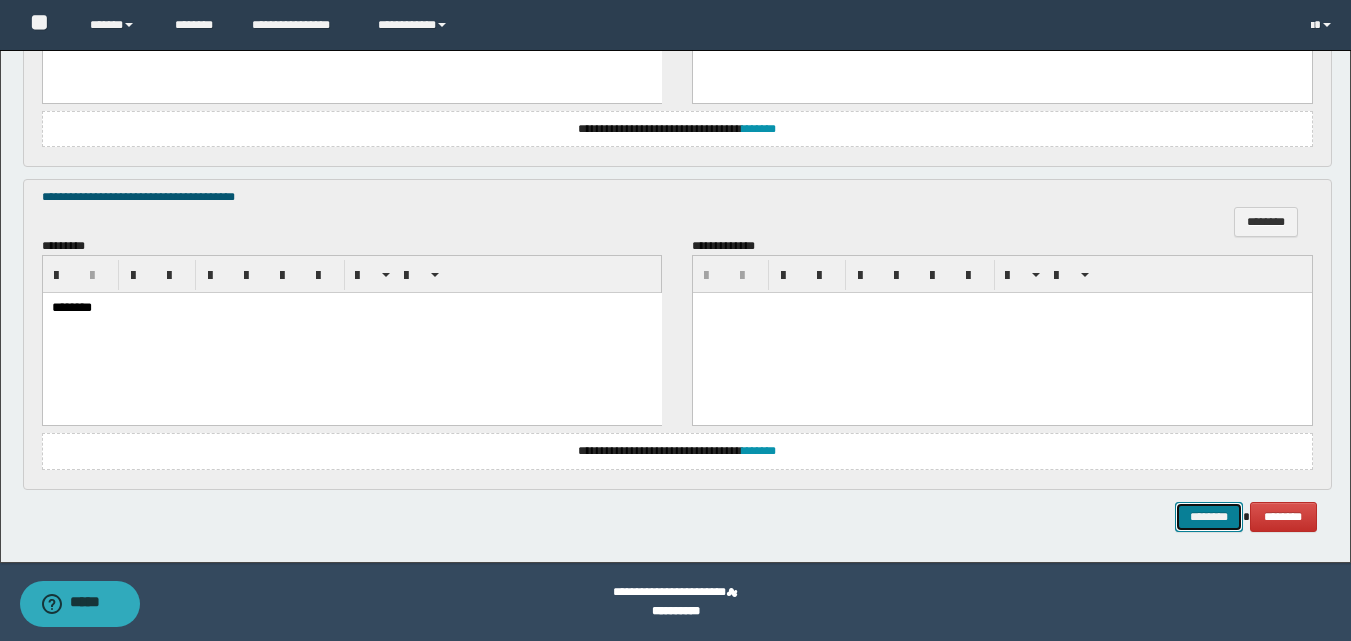 click on "********" at bounding box center [1209, 517] 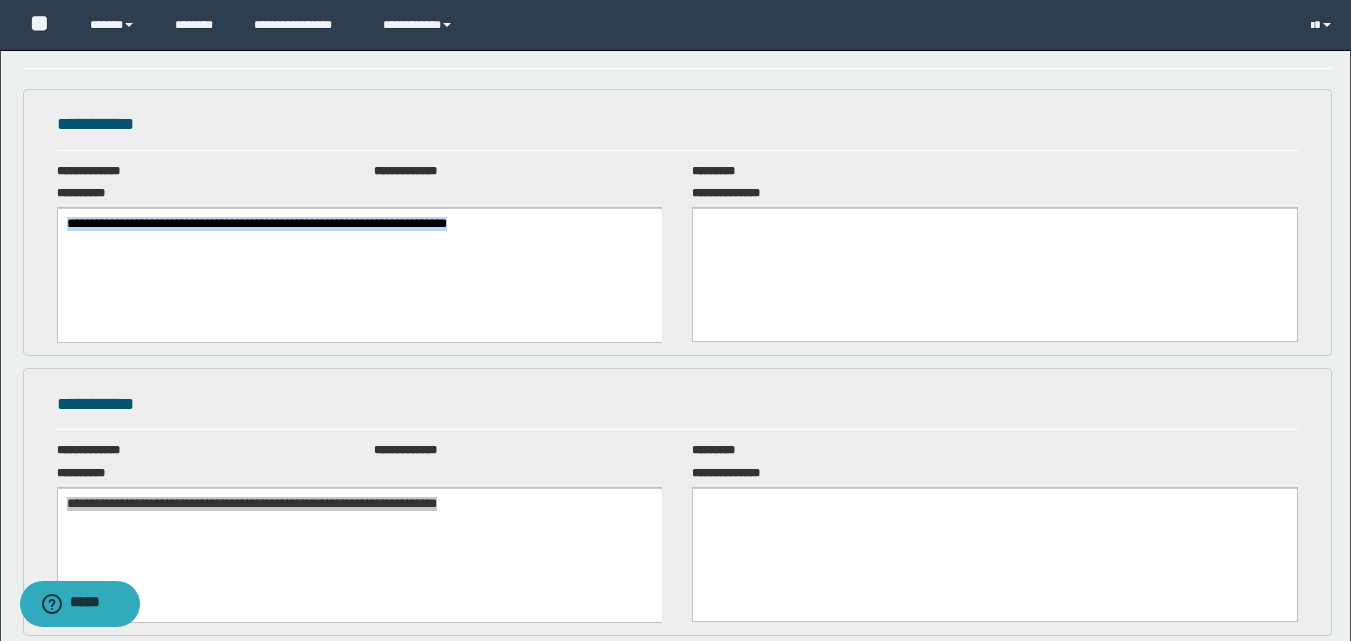 scroll, scrollTop: 0, scrollLeft: 0, axis: both 